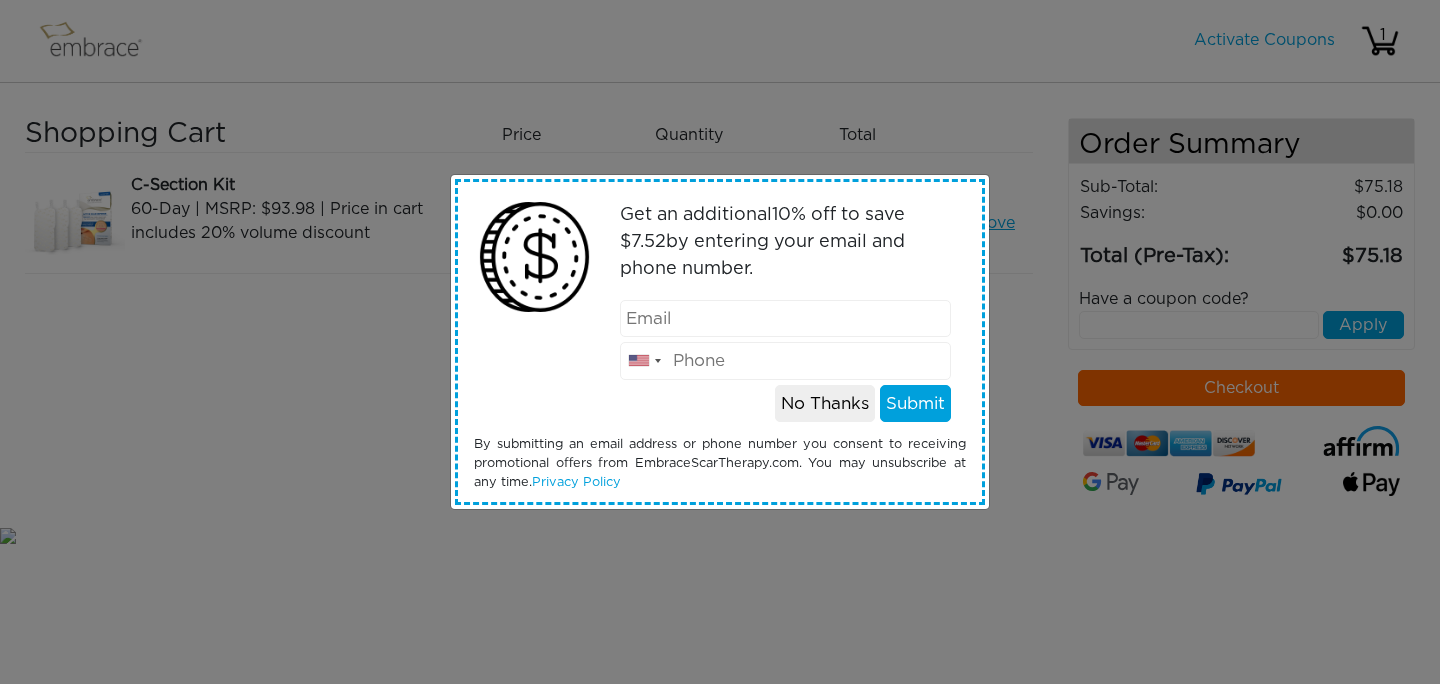 scroll, scrollTop: 0, scrollLeft: 0, axis: both 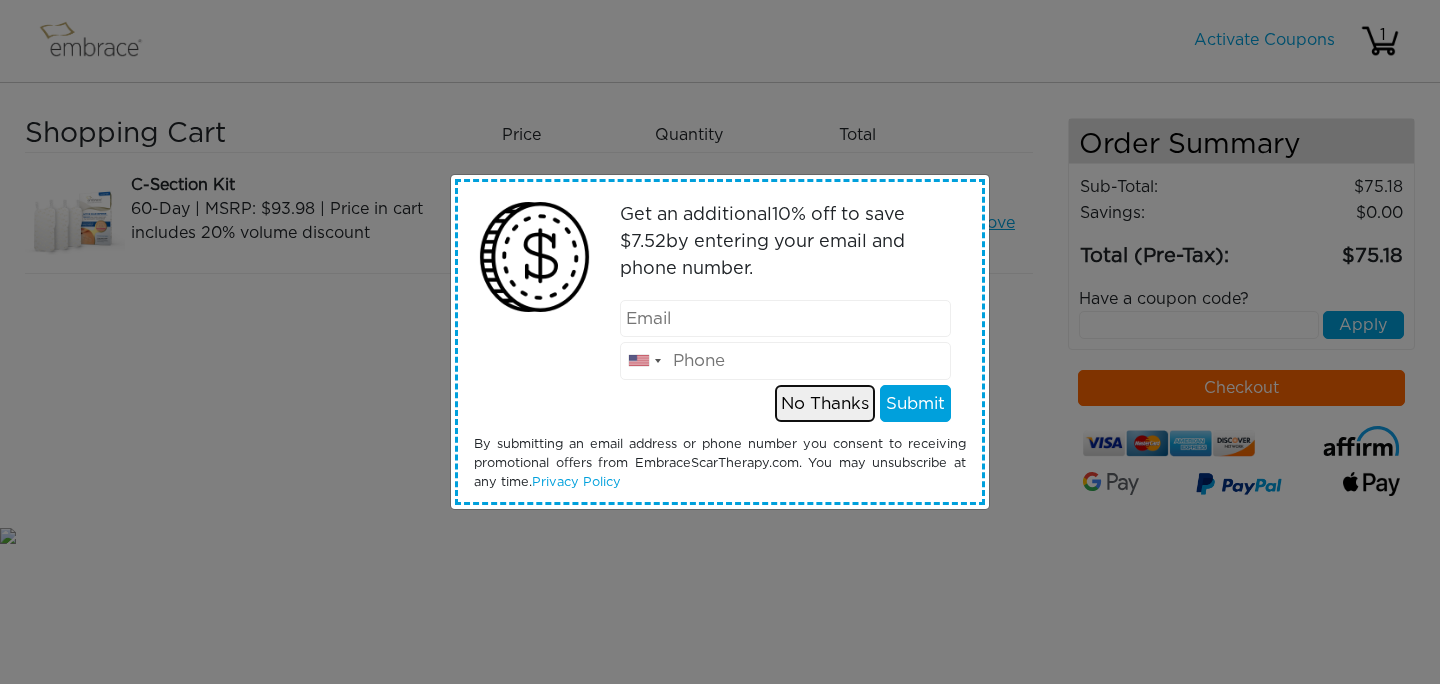 click on "No Thanks" at bounding box center [825, 404] 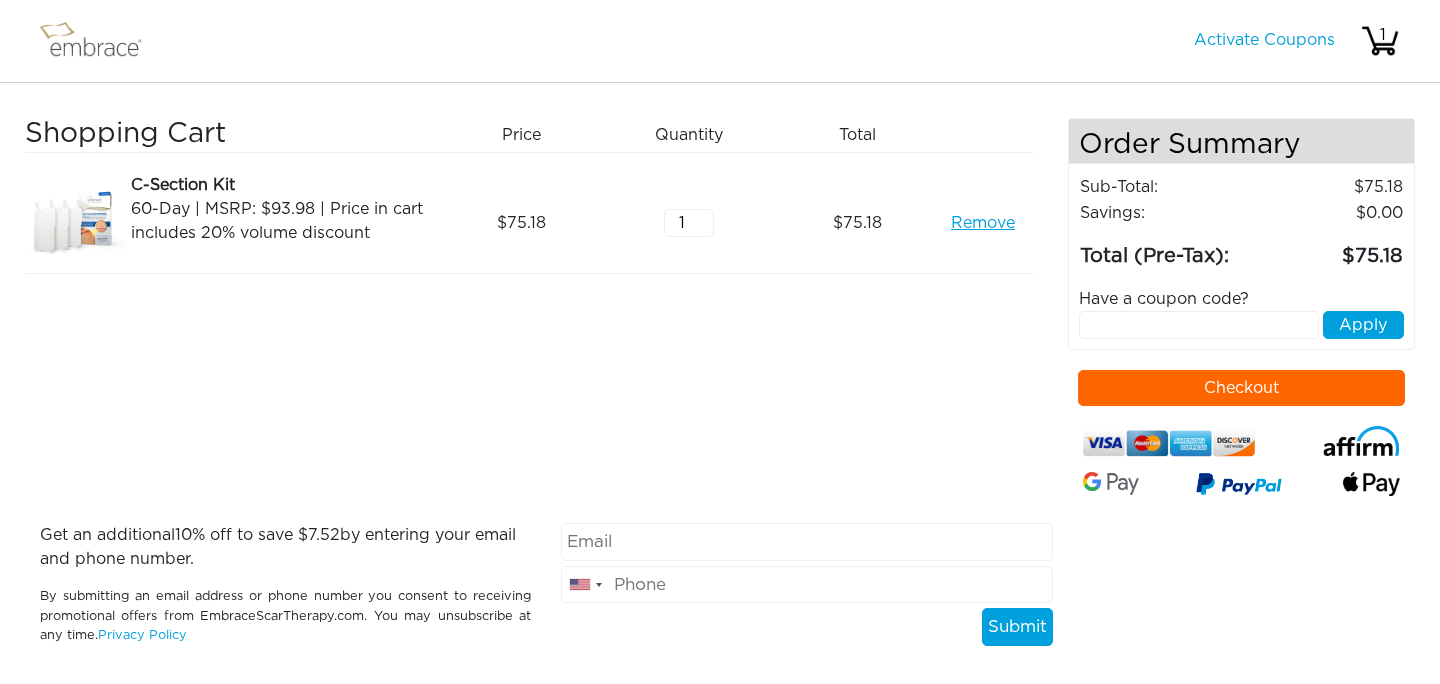 click on "Checkout" at bounding box center [1242, 388] 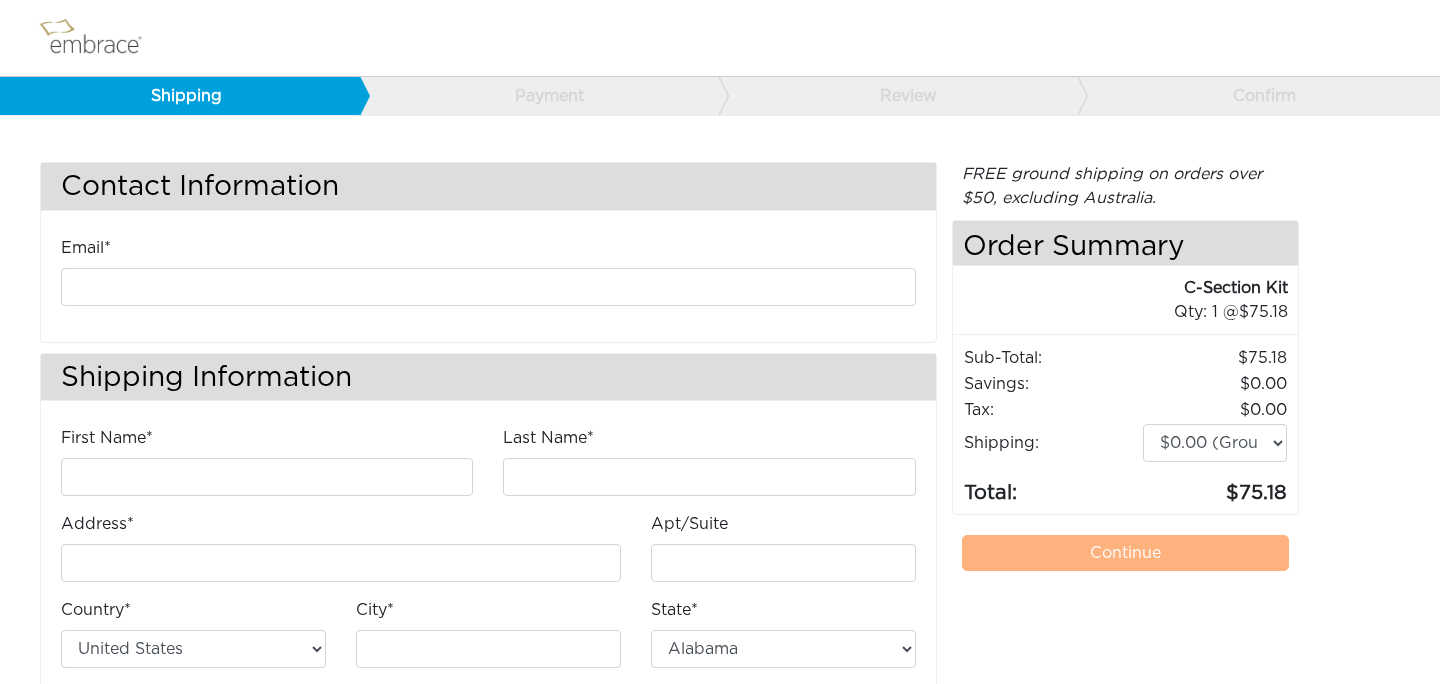 scroll, scrollTop: 0, scrollLeft: 0, axis: both 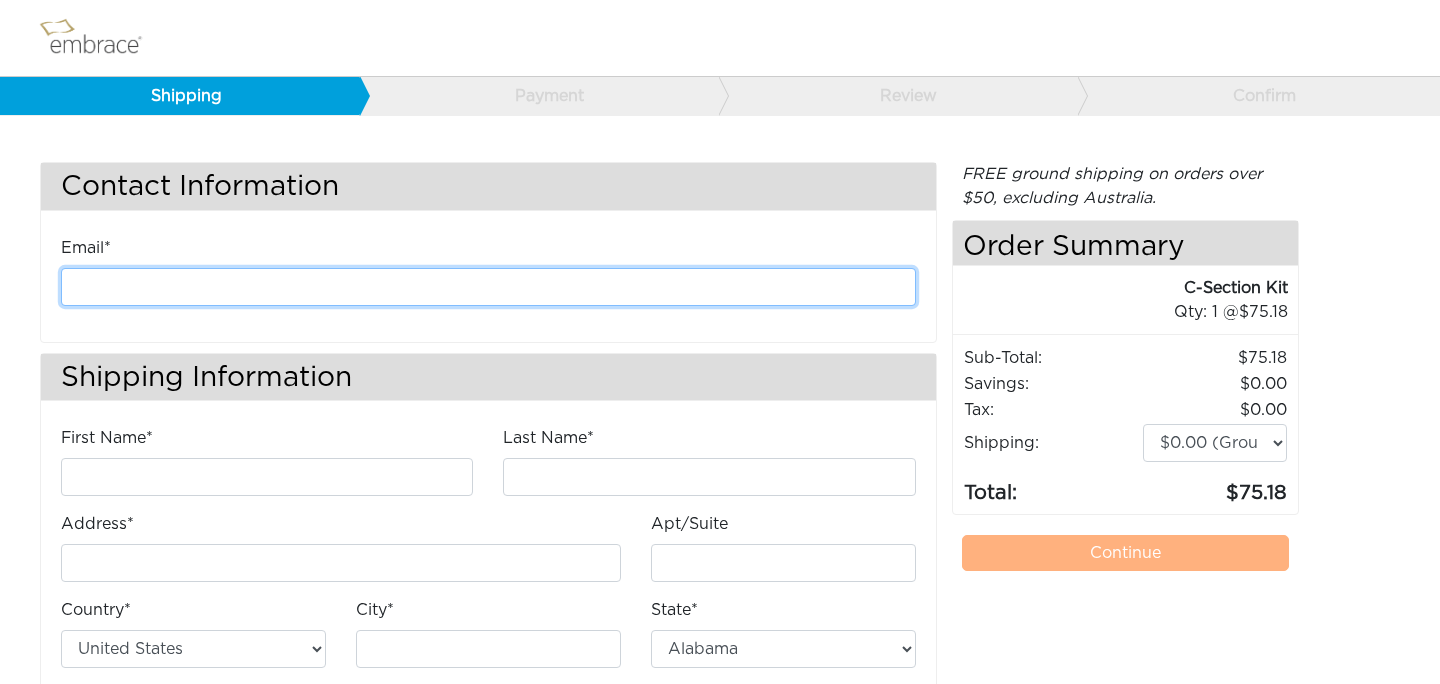 click at bounding box center [488, 287] 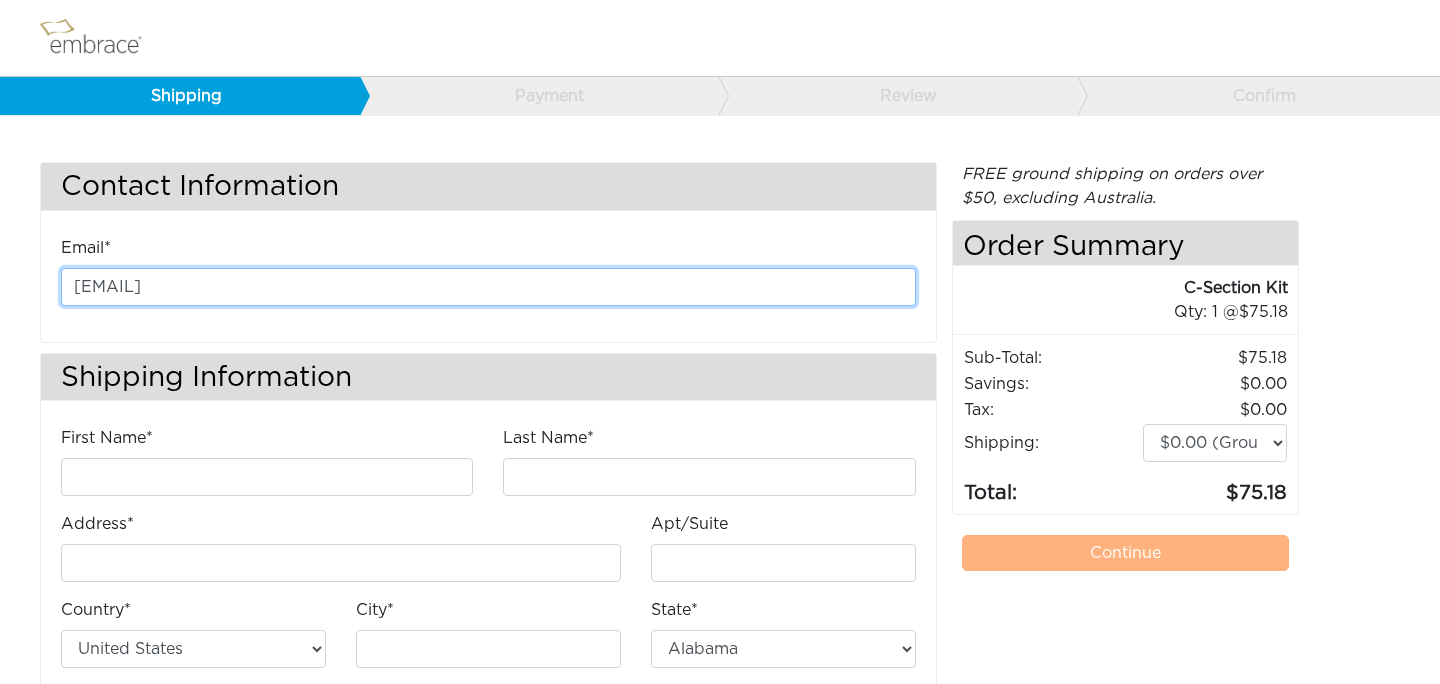 type on "[EMAIL]" 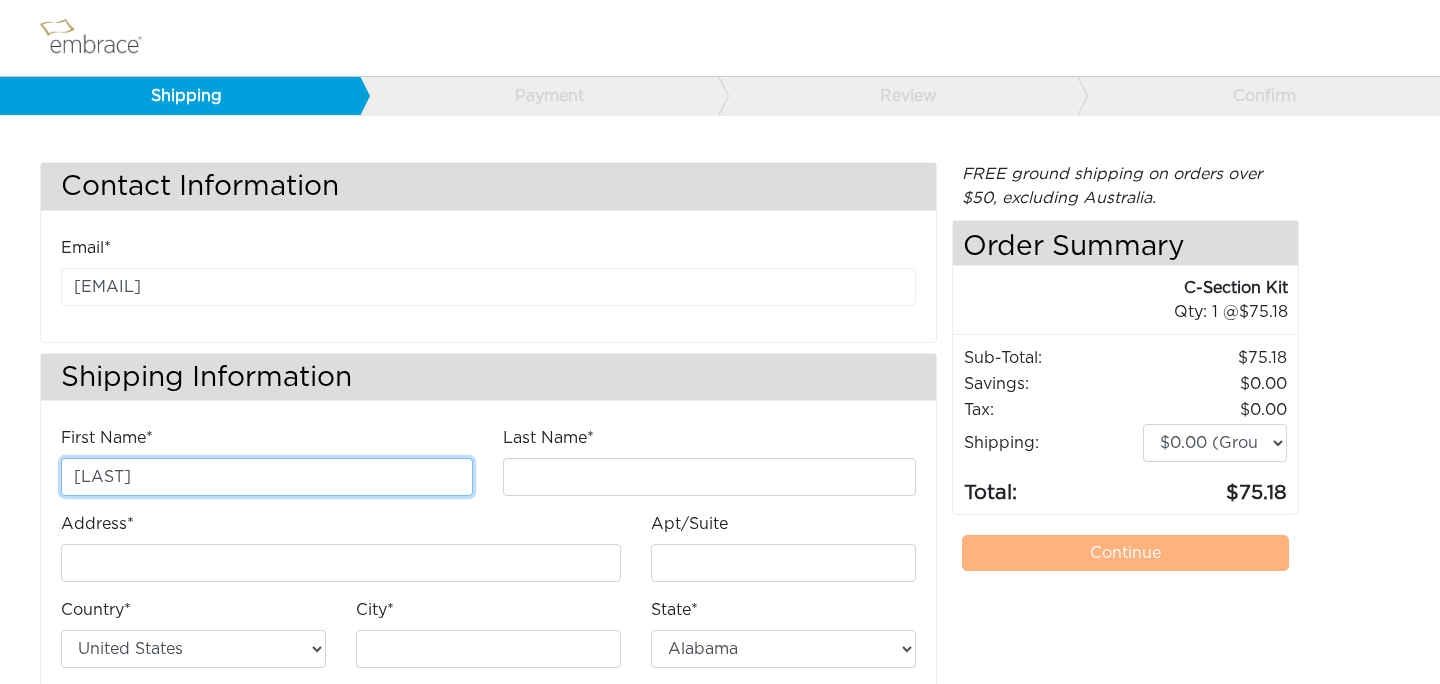 type on "[LAST]" 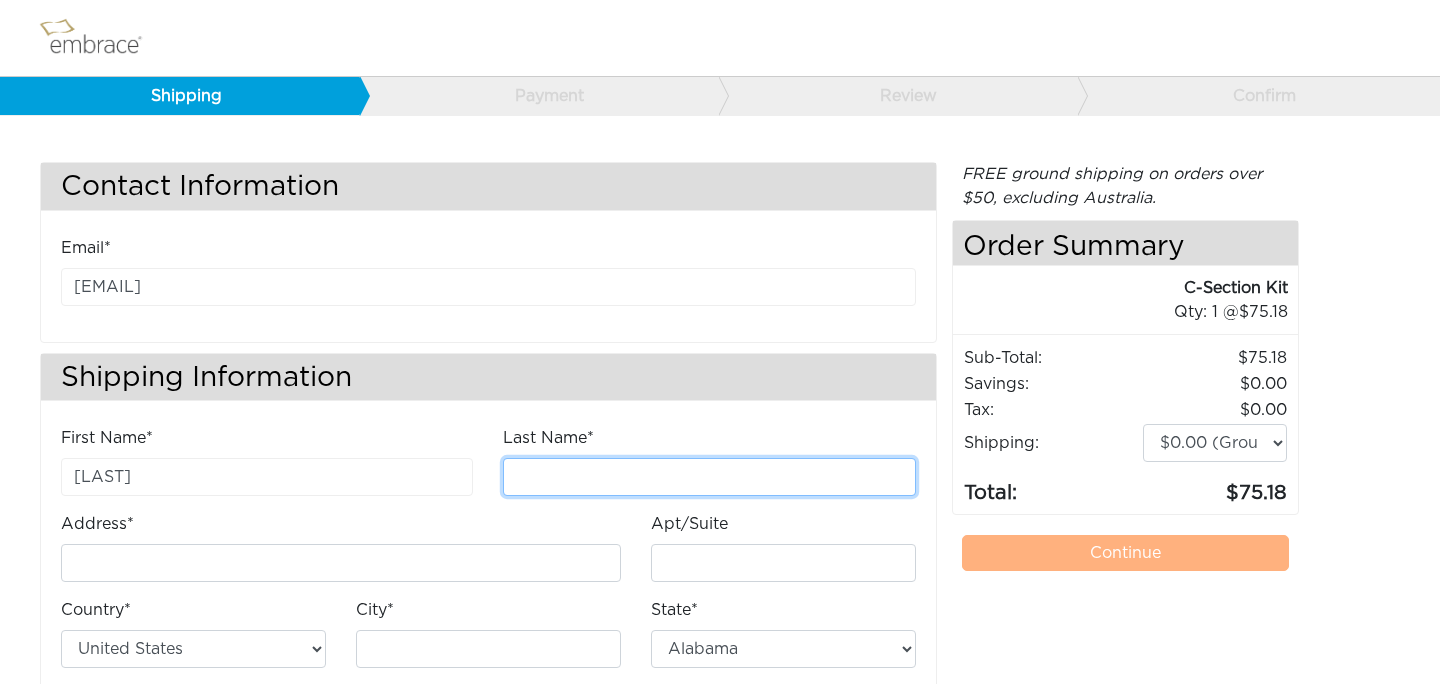 click on "Last Name*" at bounding box center (709, 477) 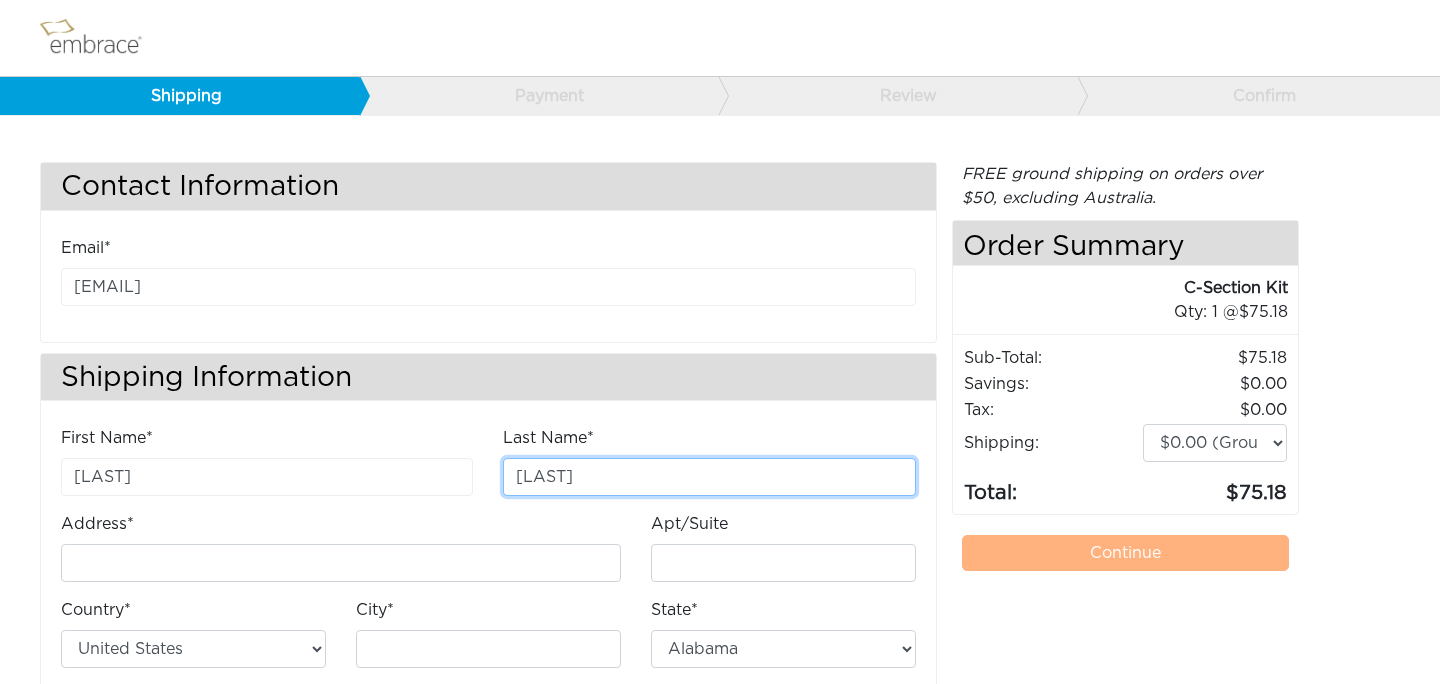 scroll, scrollTop: 131, scrollLeft: 0, axis: vertical 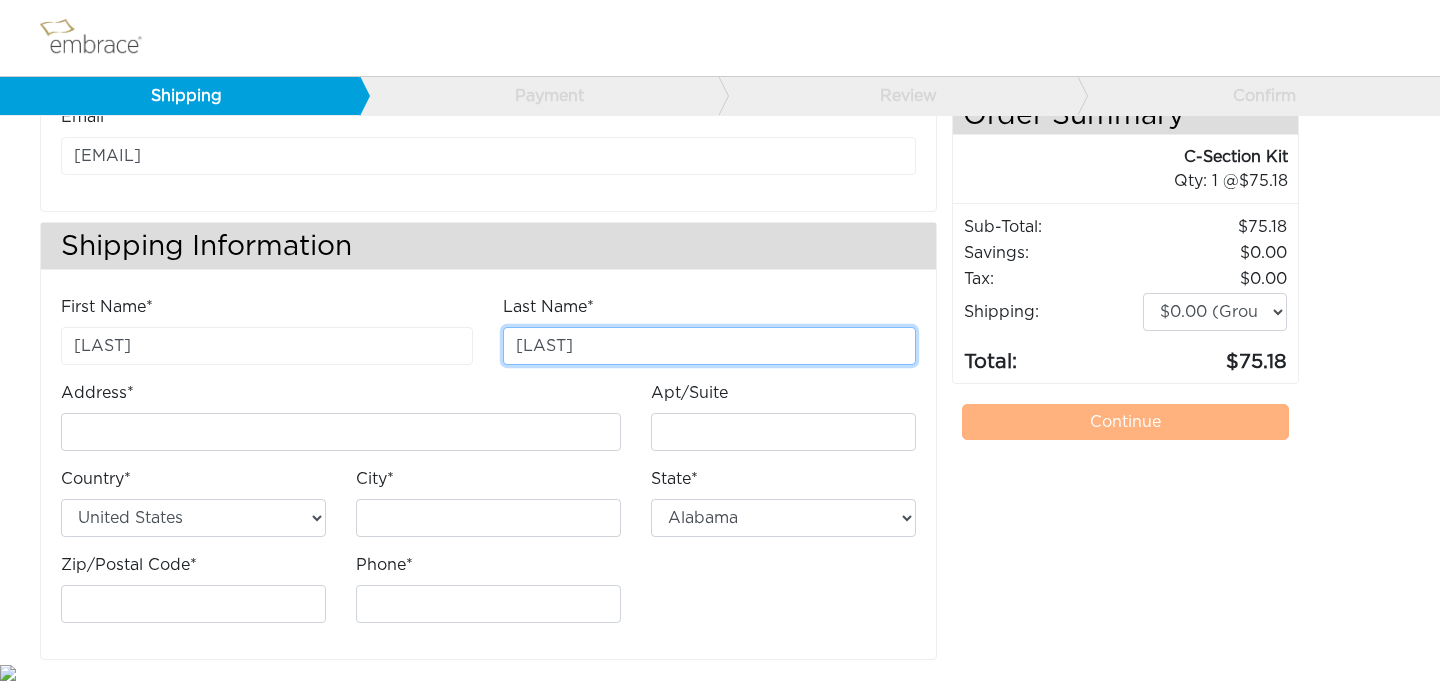 type on "[LAST]" 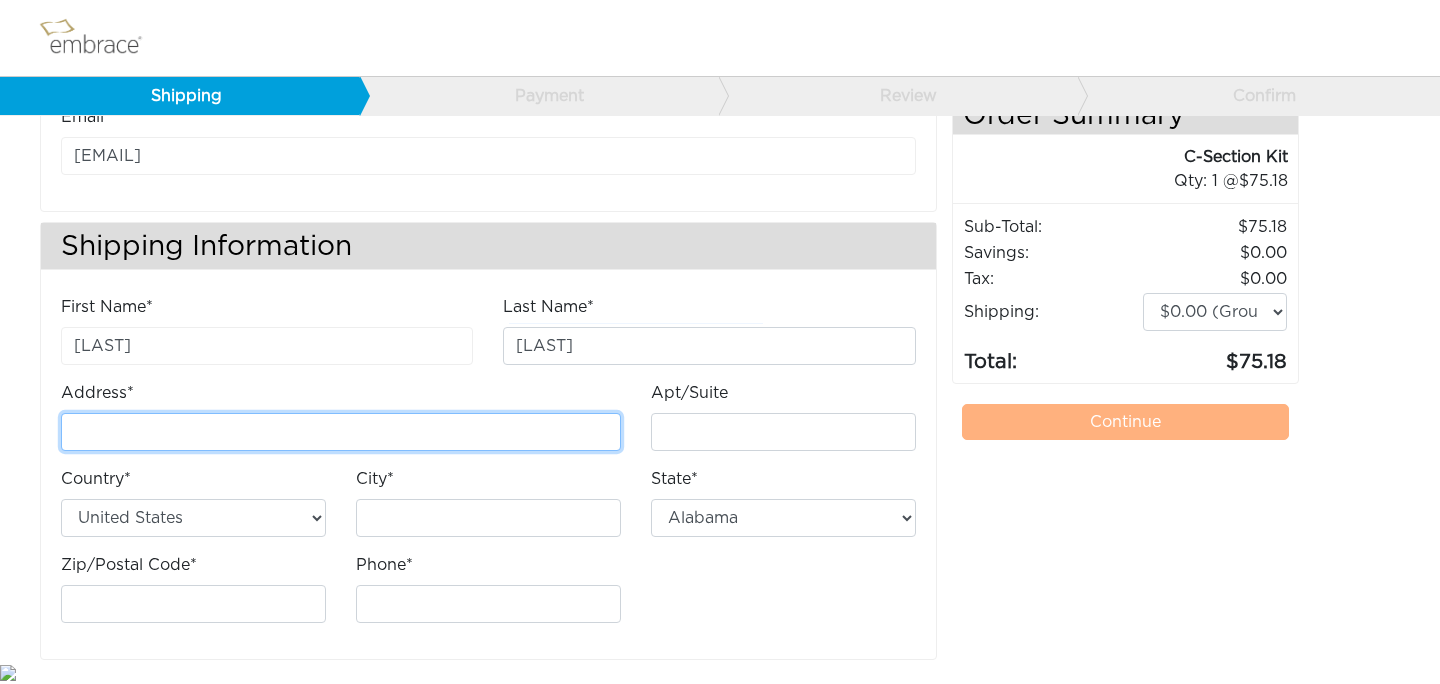click on "Address*" at bounding box center (341, 432) 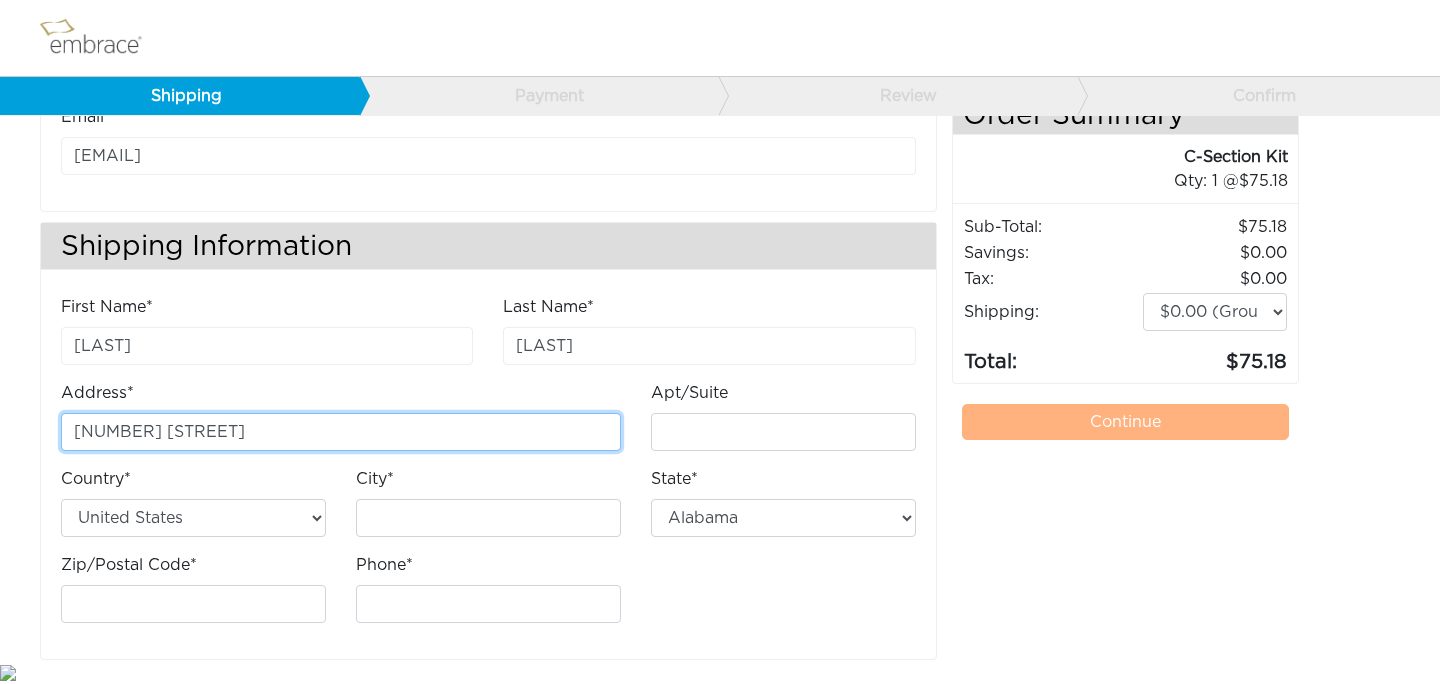 scroll, scrollTop: 129, scrollLeft: 0, axis: vertical 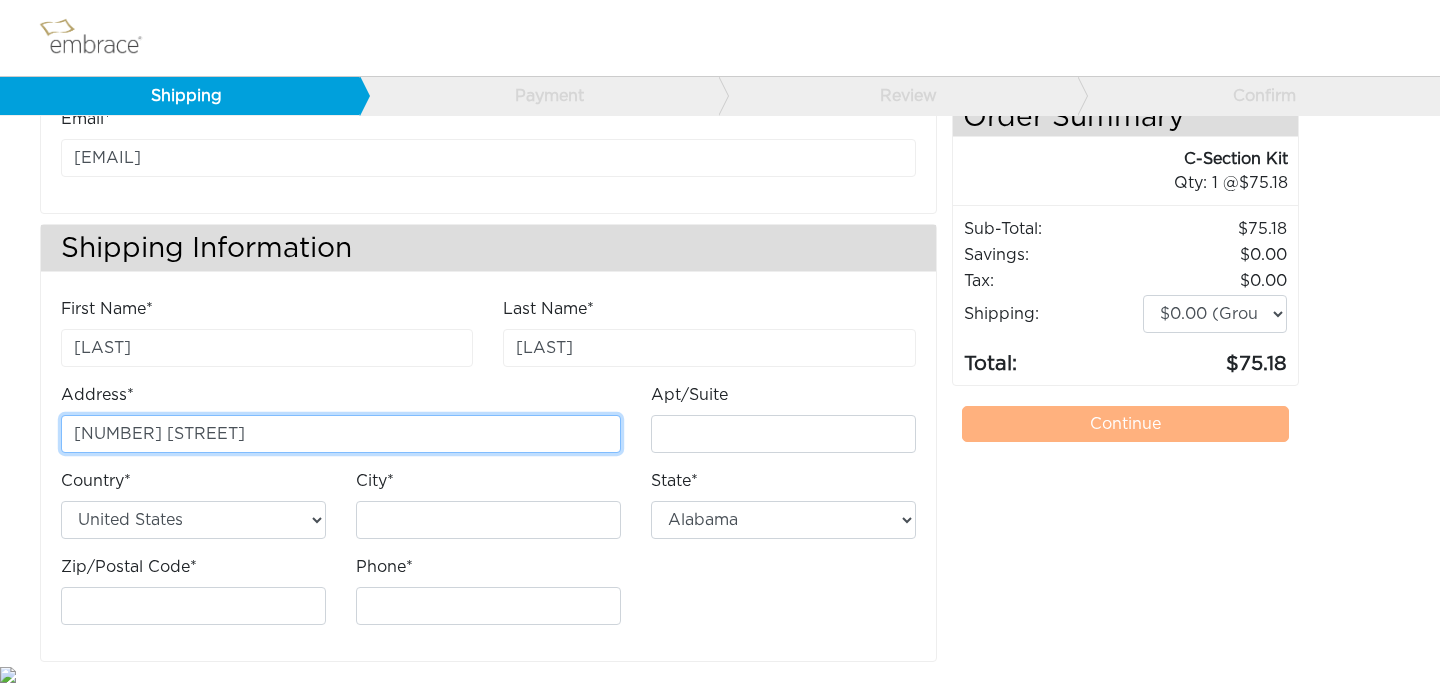 type on "[NUMBER] [STREET]" 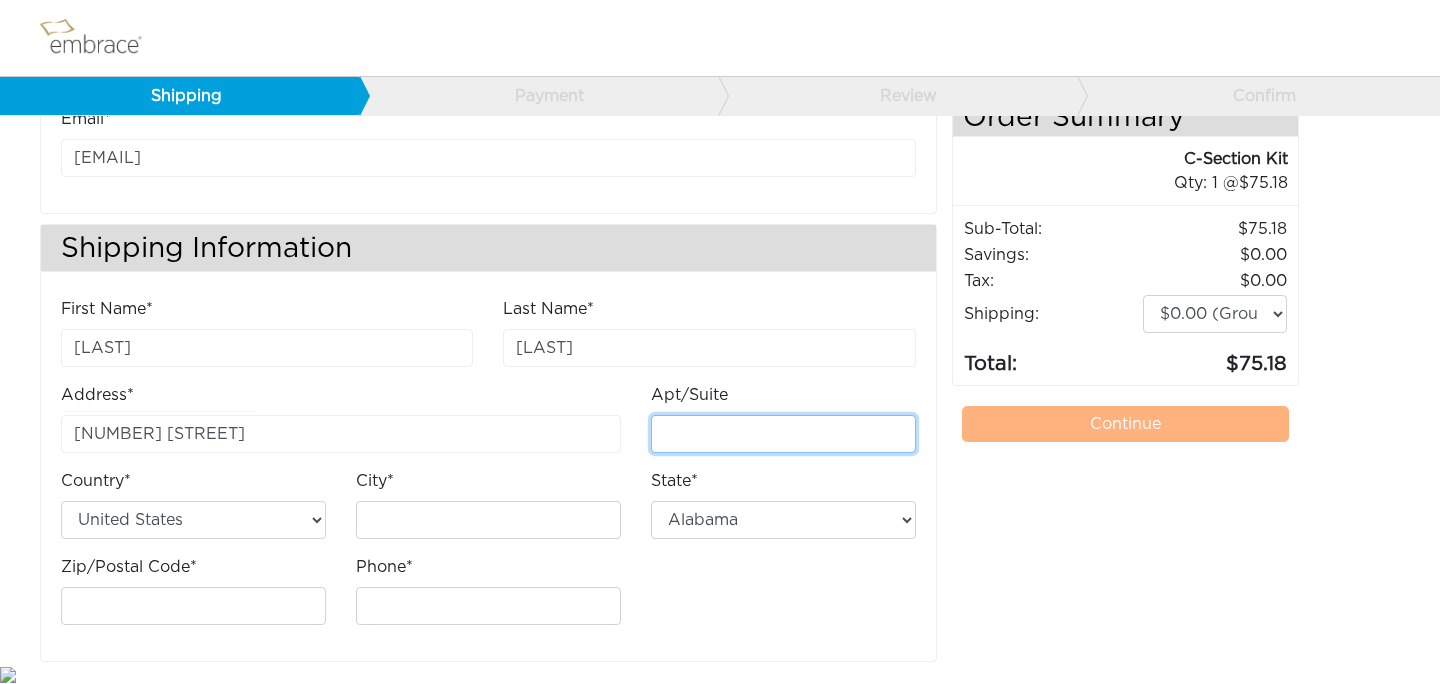click on "Apt/Suite" at bounding box center [783, 434] 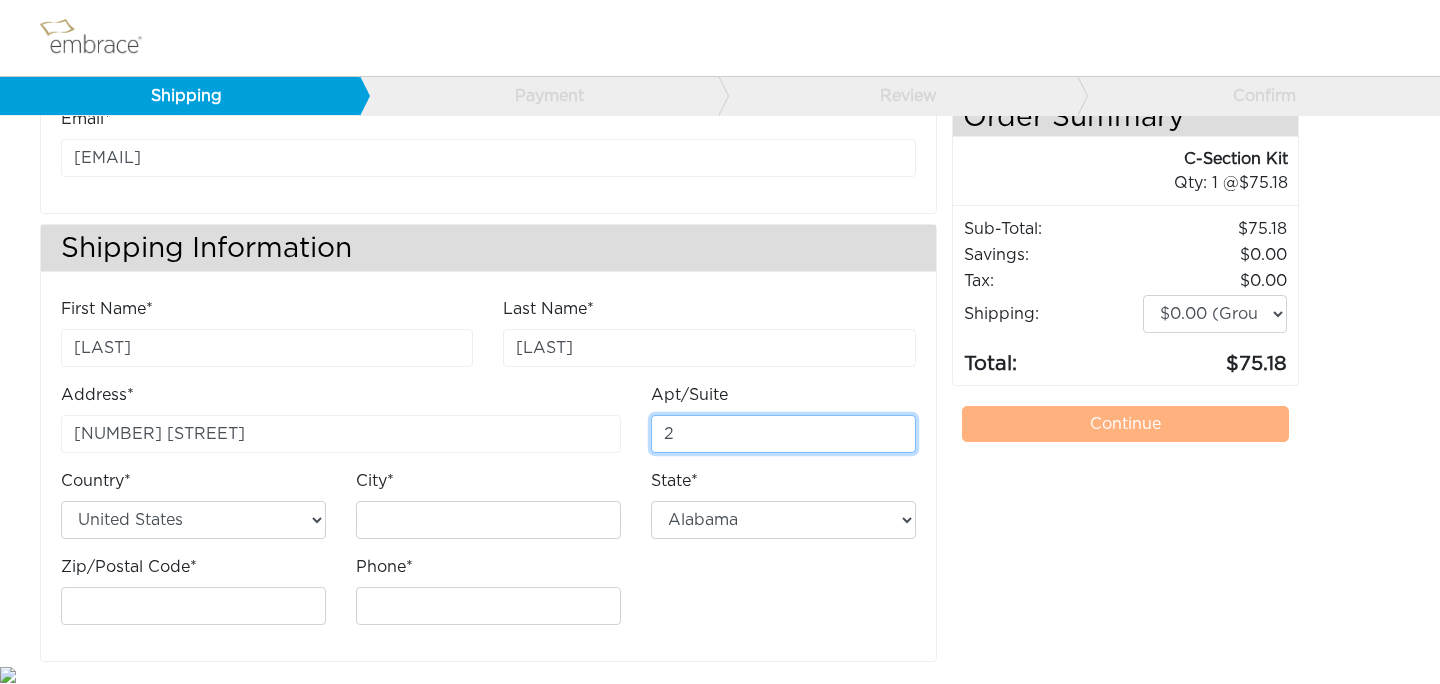 type on "2" 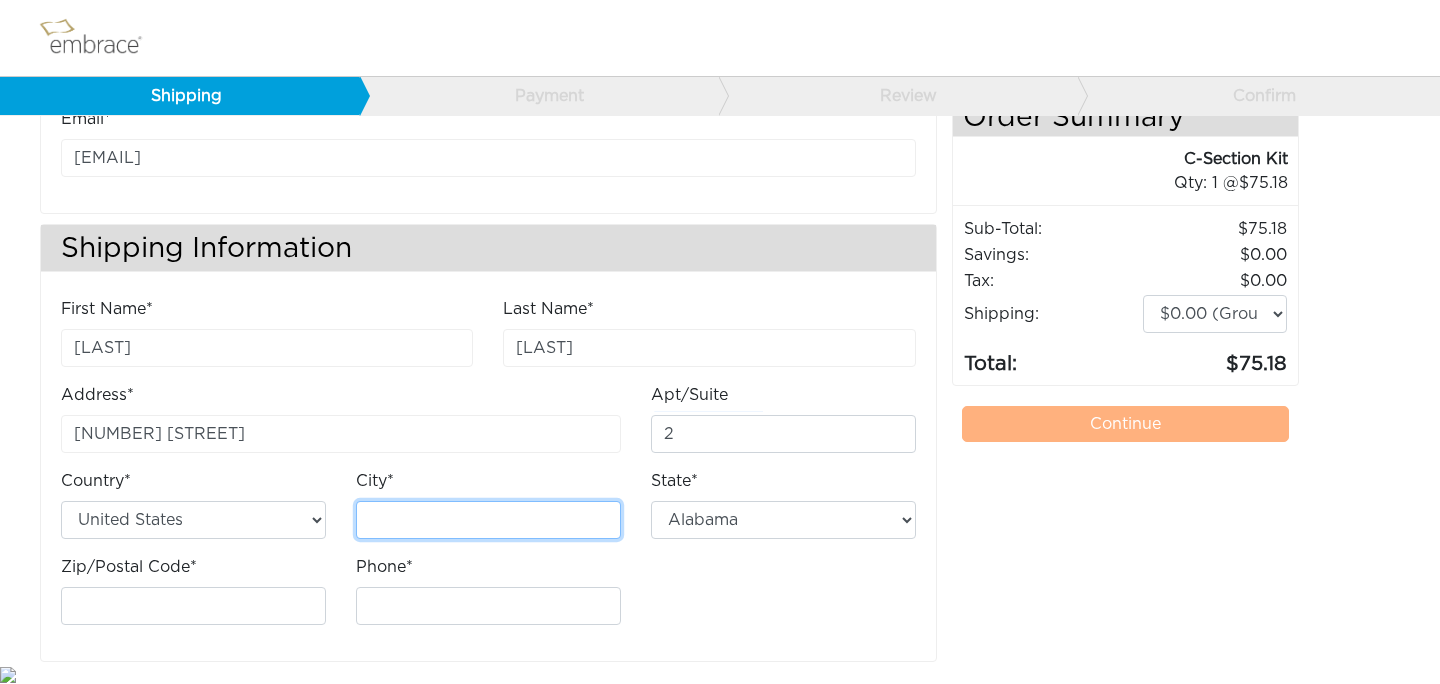 click on "City*" at bounding box center (488, 520) 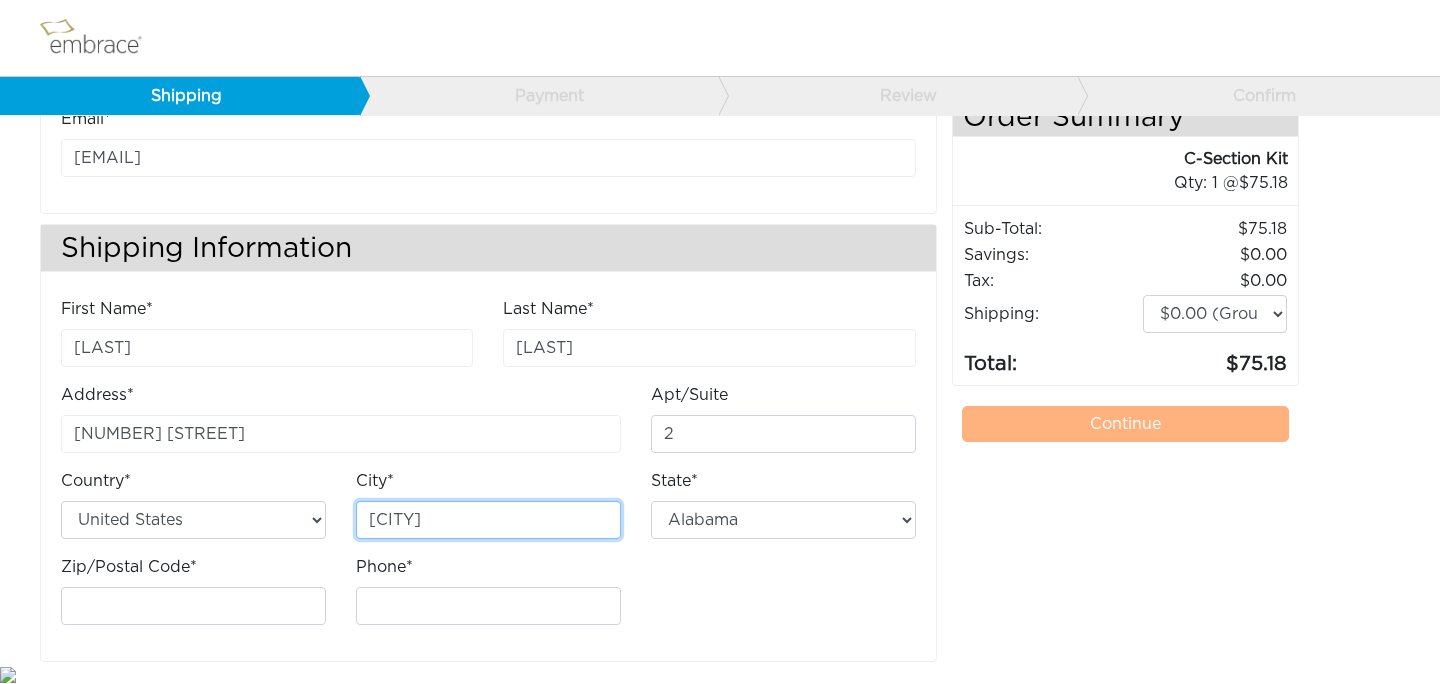 type on "Brooklyn" 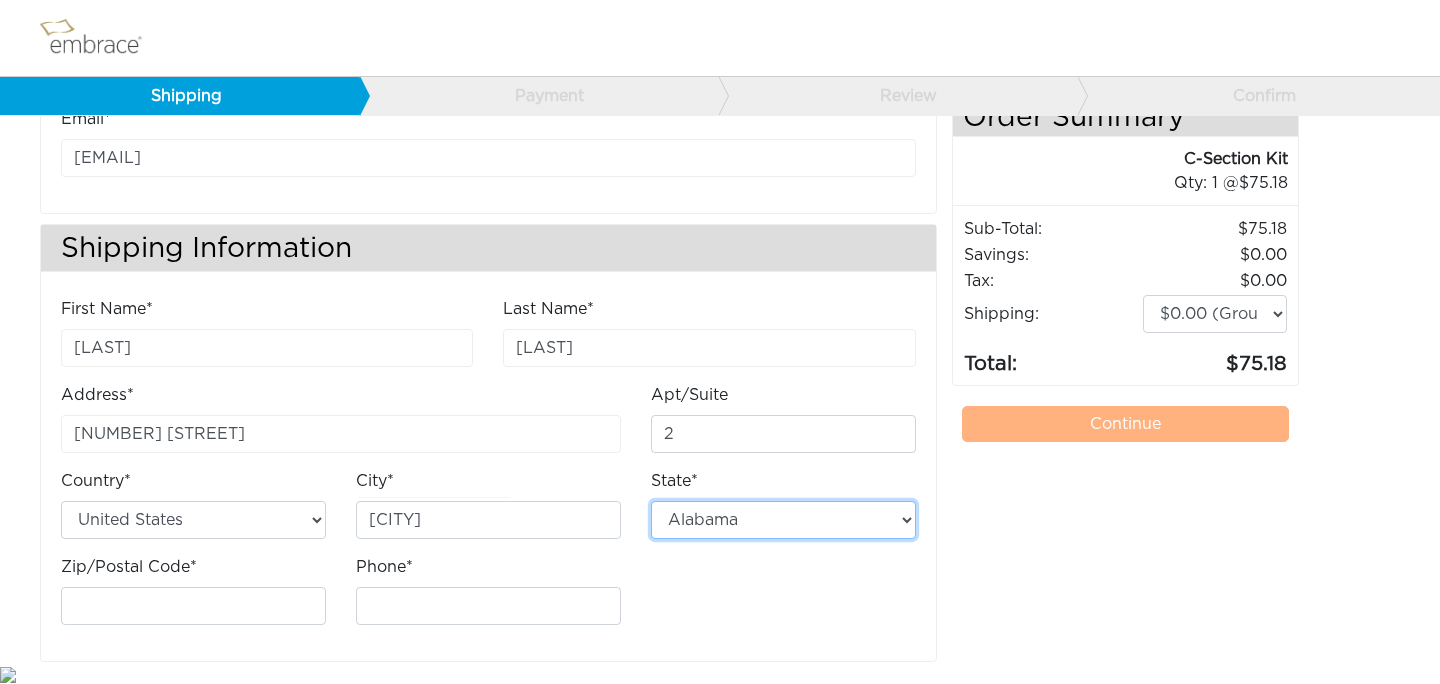 click on "Alabama  Alaska  Arizona  Arkansas  California  Colorado  Connecticut  District of Columbia  Delaware  Florida  Georgia  Hawaii  Idaho  Illinois  Indiana  Iowa  Kansas  Kentucky  Louisiana  Maine  Maryland  Massachusetts  Michigan  Minnesota  Mississippi  Missouri  Montana  Nebraska  Nevada  New Hampshire  New Jersey  New Mexico  New York  North Carolina  North Dakota  Ohio  Oklahoma  Oregon  Pennsylvania  Rhode Island  South Carolina  South Dakota  Tennessee  Texas  Utah  Vermont  Virginia  Washington  West Virginia  Wisconsin  Wyoming  American Samoa  Guam  Northern Mariana Islands  Puerto Rico  United States Minor Outlying Islands  Virgin Islands" at bounding box center (783, 520) 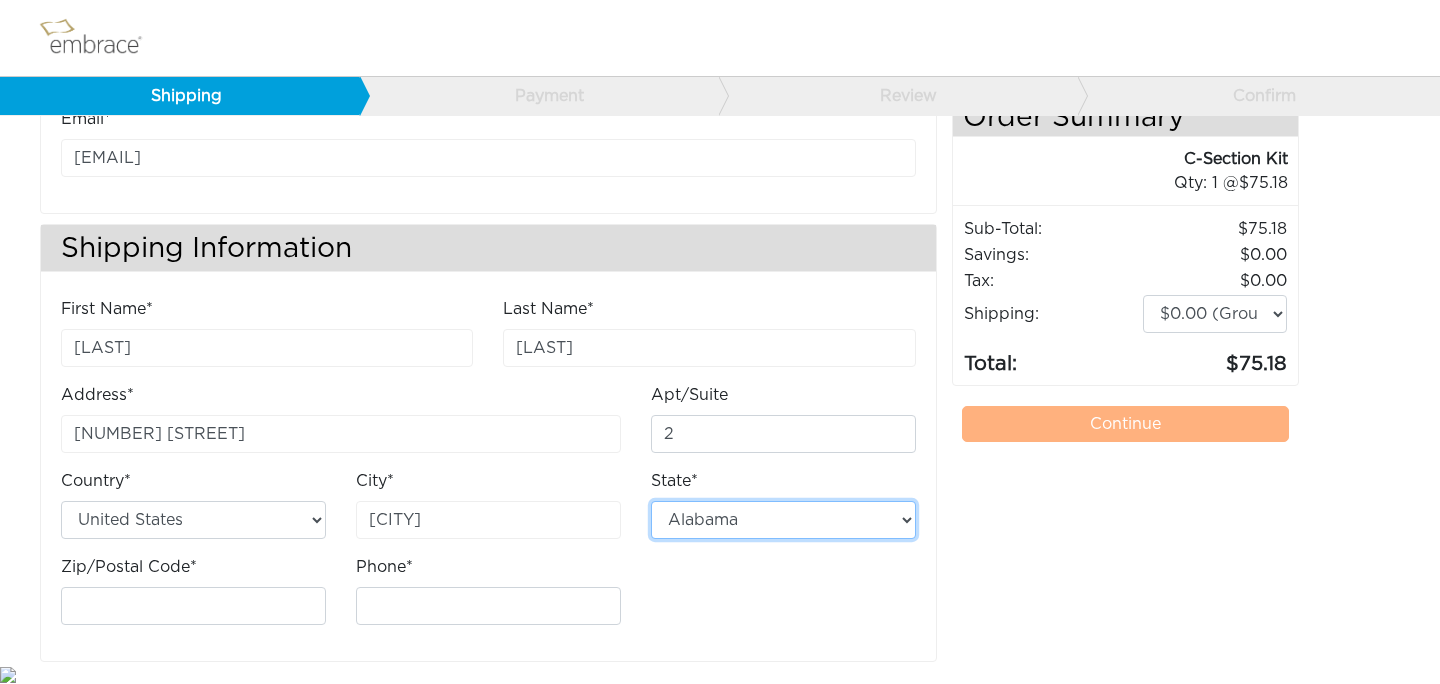 select on "NY" 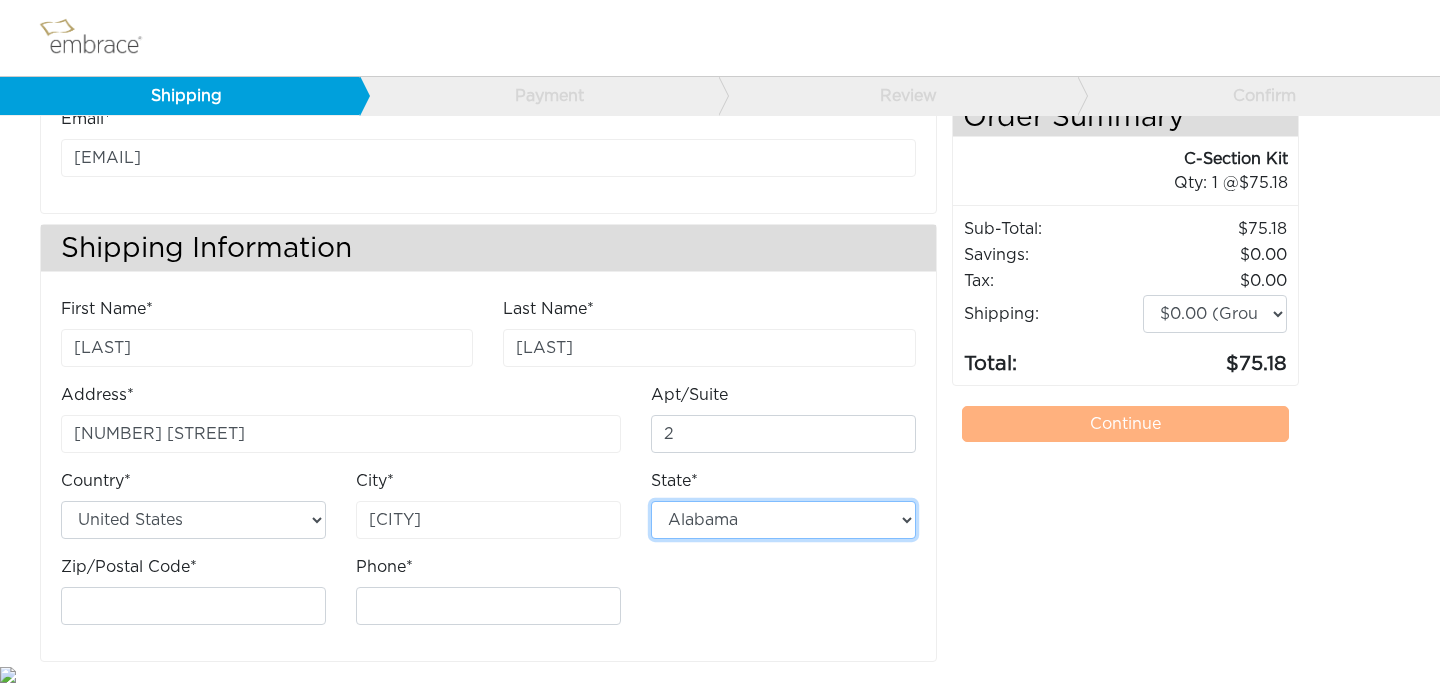 click on "Alabama  Alaska  Arizona  Arkansas  California  Colorado  Connecticut  District of Columbia  Delaware  Florida  Georgia  Hawaii  Idaho  Illinois  Indiana  Iowa  Kansas  Kentucky  Louisiana  Maine  Maryland  Massachusetts  Michigan  Minnesota  Mississippi  Missouri  Montana  Nebraska  Nevada  New Hampshire  New Jersey  New Mexico  New York  North Carolina  North Dakota  Ohio  Oklahoma  Oregon  Pennsylvania  Rhode Island  South Carolina  South Dakota  Tennessee  Texas  Utah  Vermont  Virginia  Washington  West Virginia  Wisconsin  Wyoming  American Samoa  Guam  Northern Mariana Islands  Puerto Rico  United States Minor Outlying Islands  Virgin Islands" at bounding box center [783, 520] 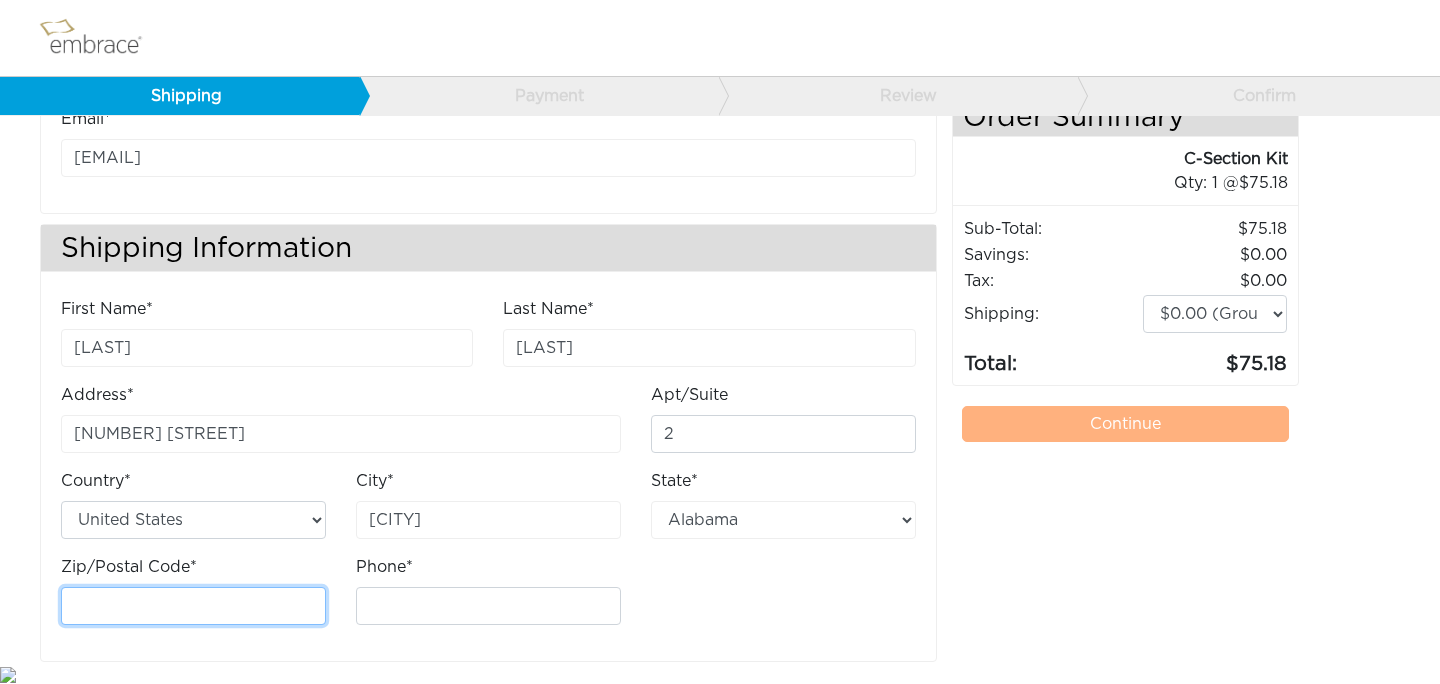 click on "Zip/Postal Code*" at bounding box center [193, 606] 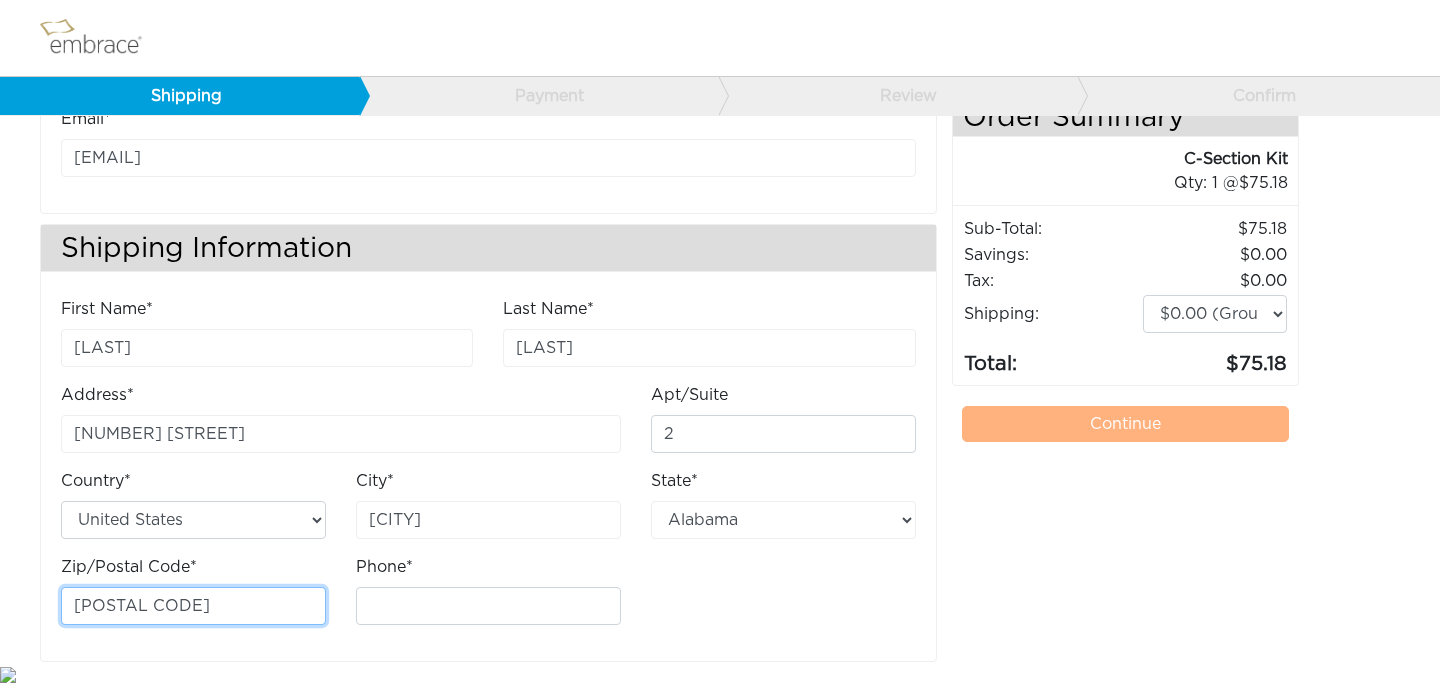 scroll, scrollTop: 131, scrollLeft: 0, axis: vertical 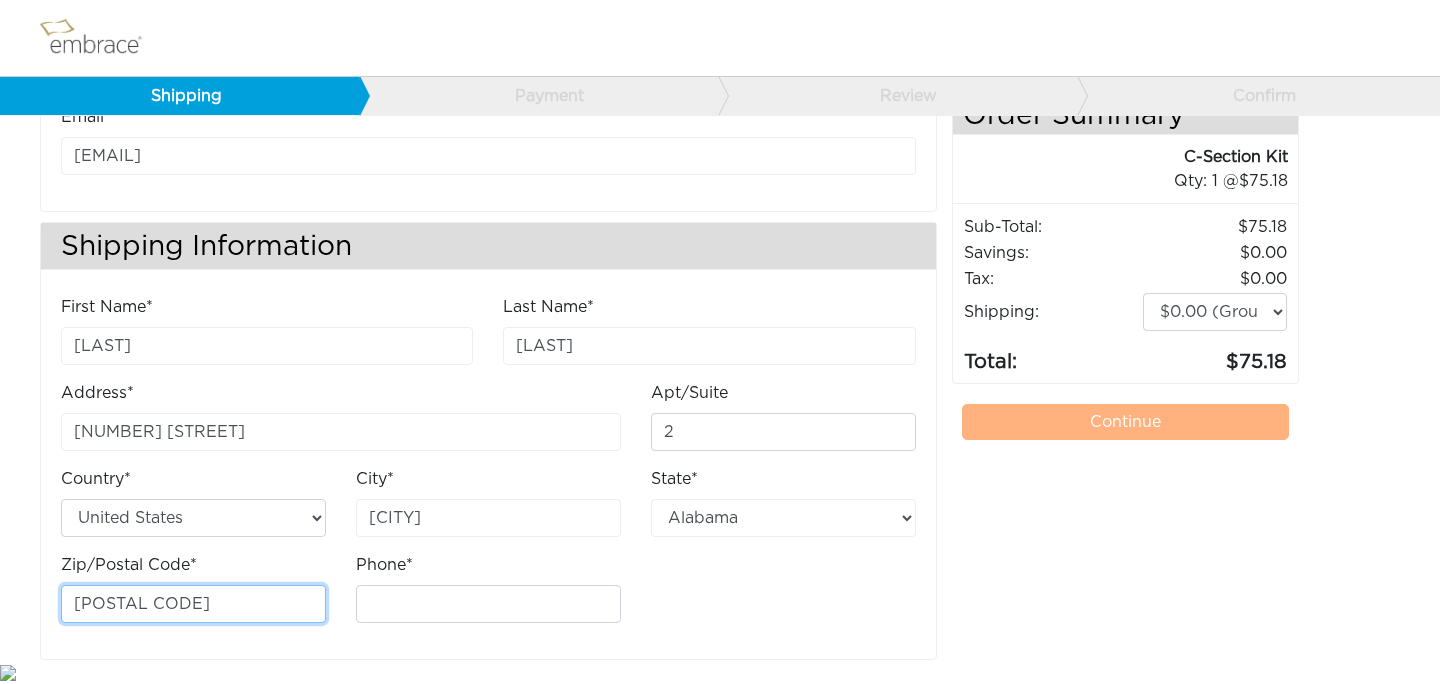 type on "11238" 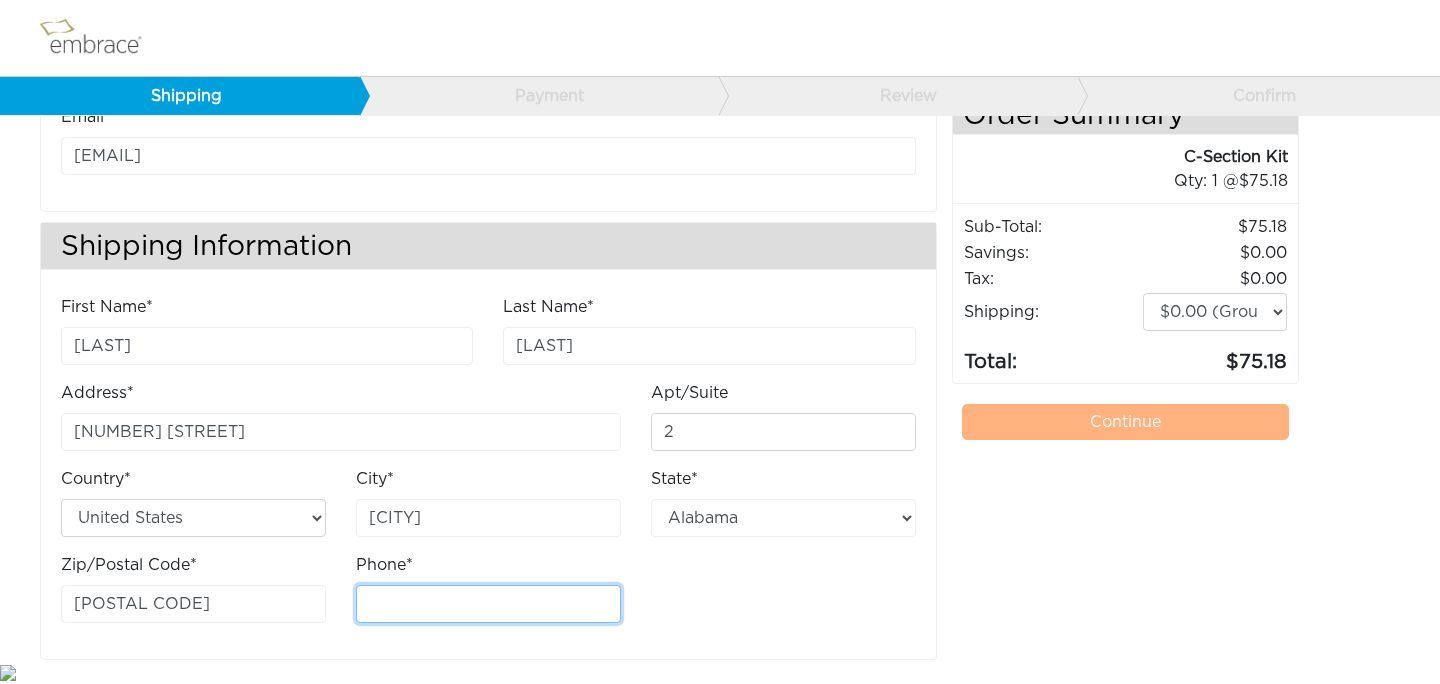 click on "Phone*" at bounding box center [488, 604] 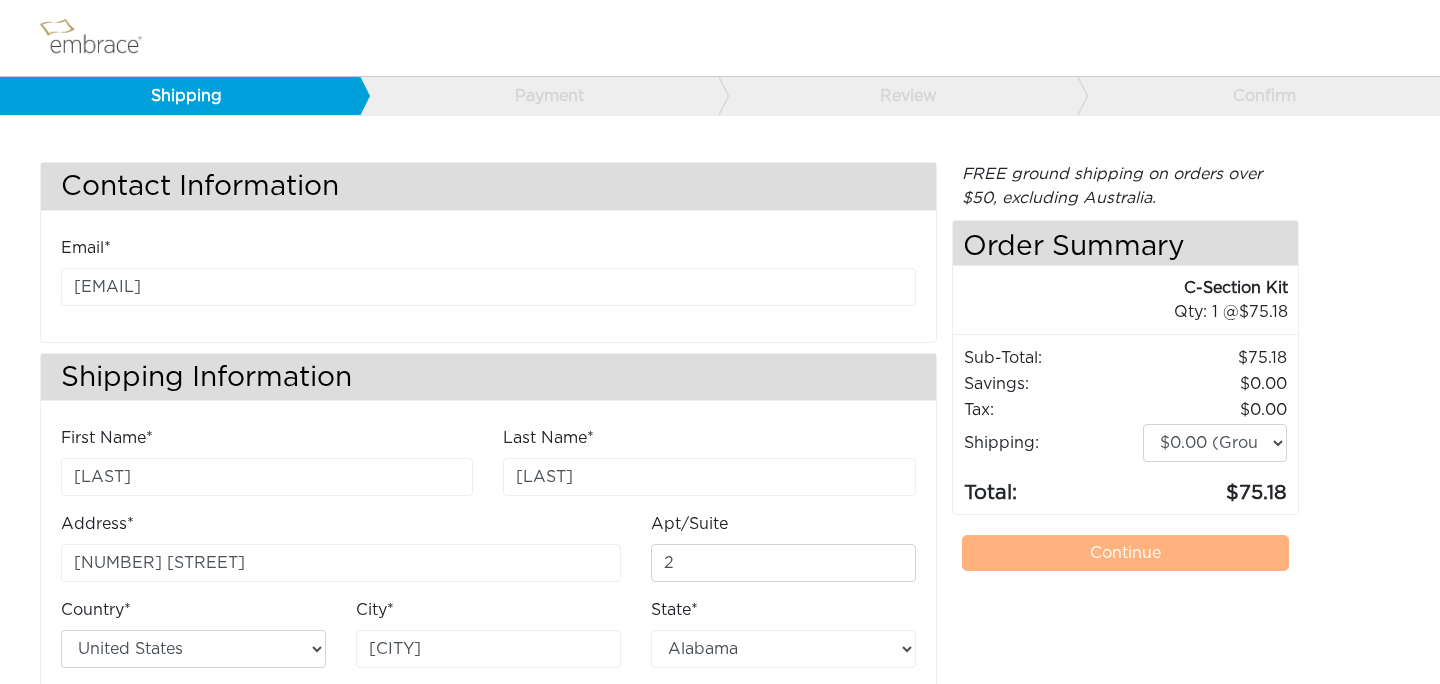 scroll, scrollTop: 131, scrollLeft: 0, axis: vertical 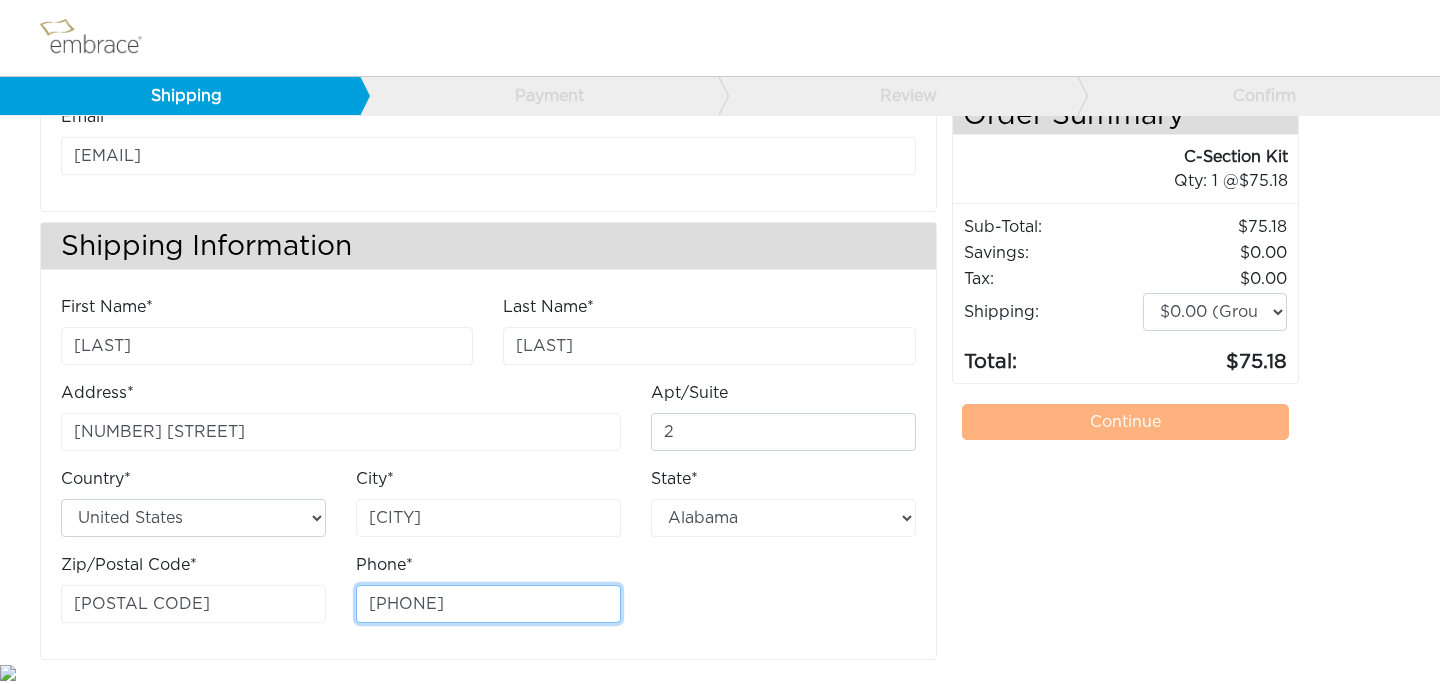 type on "3475631894" 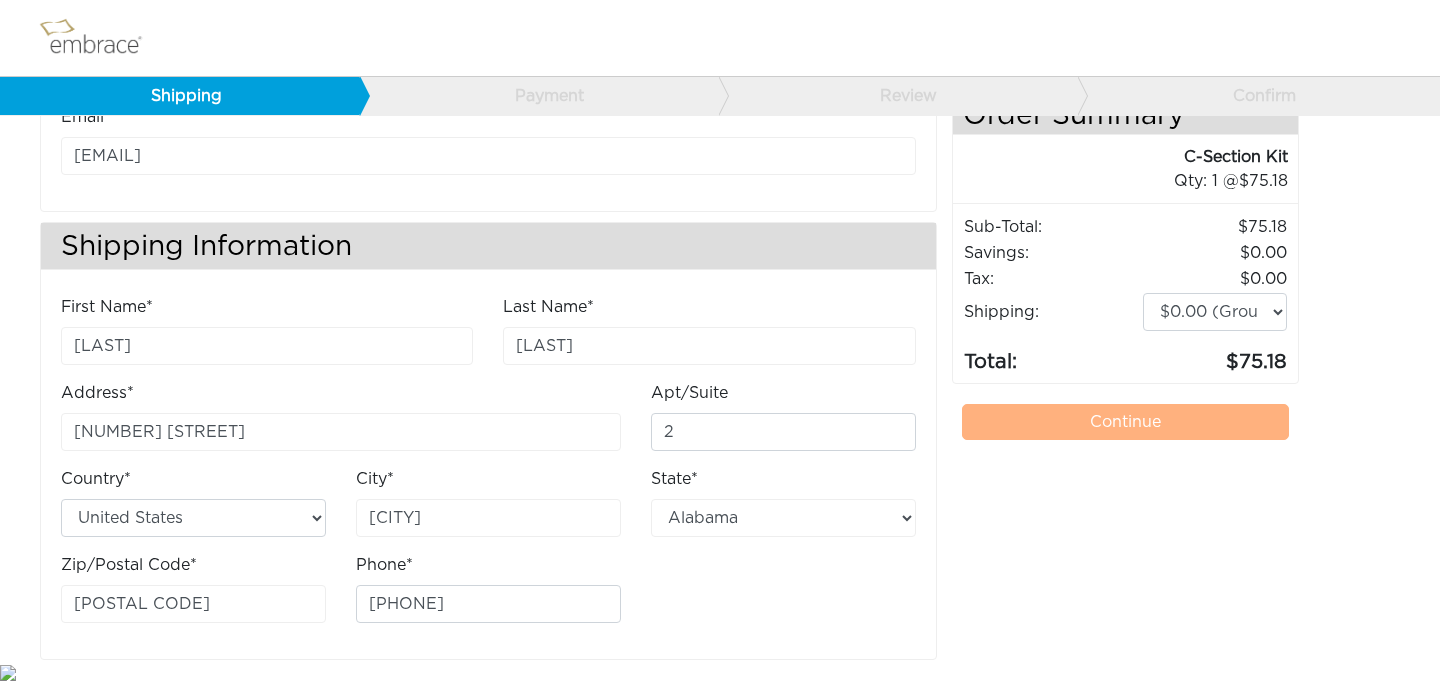 click on "State*
Alabama  Alaska  Arizona  Arkansas  California  Colorado  Connecticut  District of Columbia  Delaware  Florida  Georgia  Hawaii  Idaho  Illinois  Indiana  Iowa  Kansas  Kentucky  Louisiana  Maine  Maryland  Massachusetts  Michigan  Minnesota  Mississippi  Missouri  Montana  Nebraska  Nevada  New Hampshire  New Jersey  New Mexico  New York  North Carolina  North Dakota  Ohio  Oklahoma  Oregon  Pennsylvania  Rhode Island  South Carolina  South Dakota  Tennessee  Texas  Utah  Vermont  Virginia  Washington  West Virginia  Wisconsin  Wyoming  American Samoa  Guam  Northern Mariana Islands  Puerto Rico  United States Minor Outlying Islands  Virgin Islands" at bounding box center [783, 510] 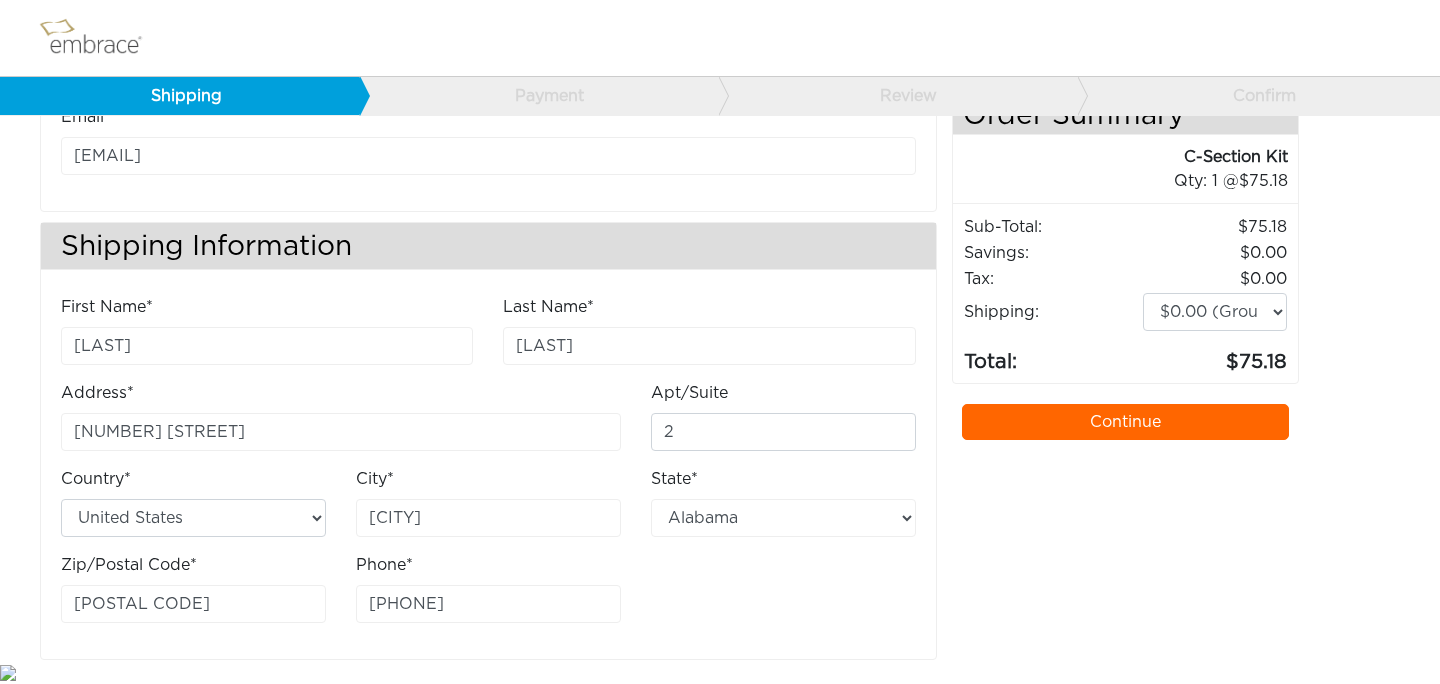 click on "Continue" at bounding box center [1126, 422] 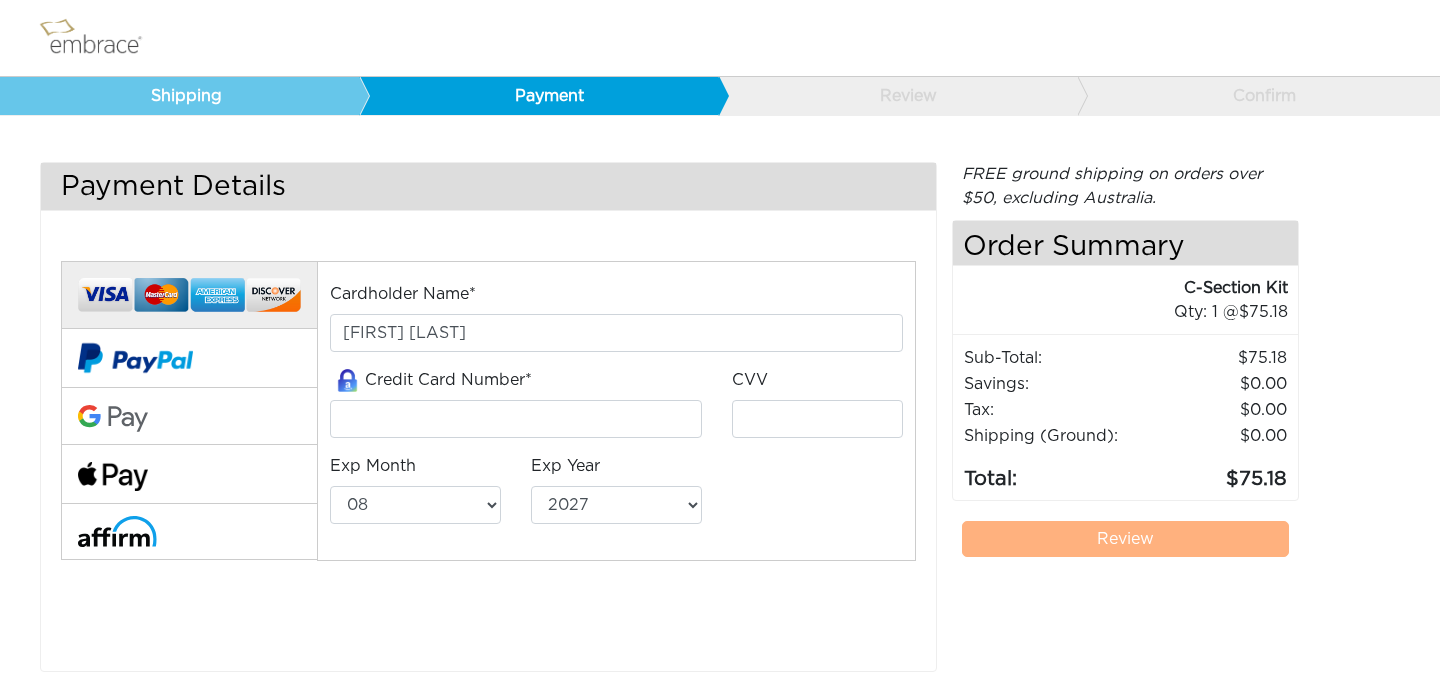 select on "8" 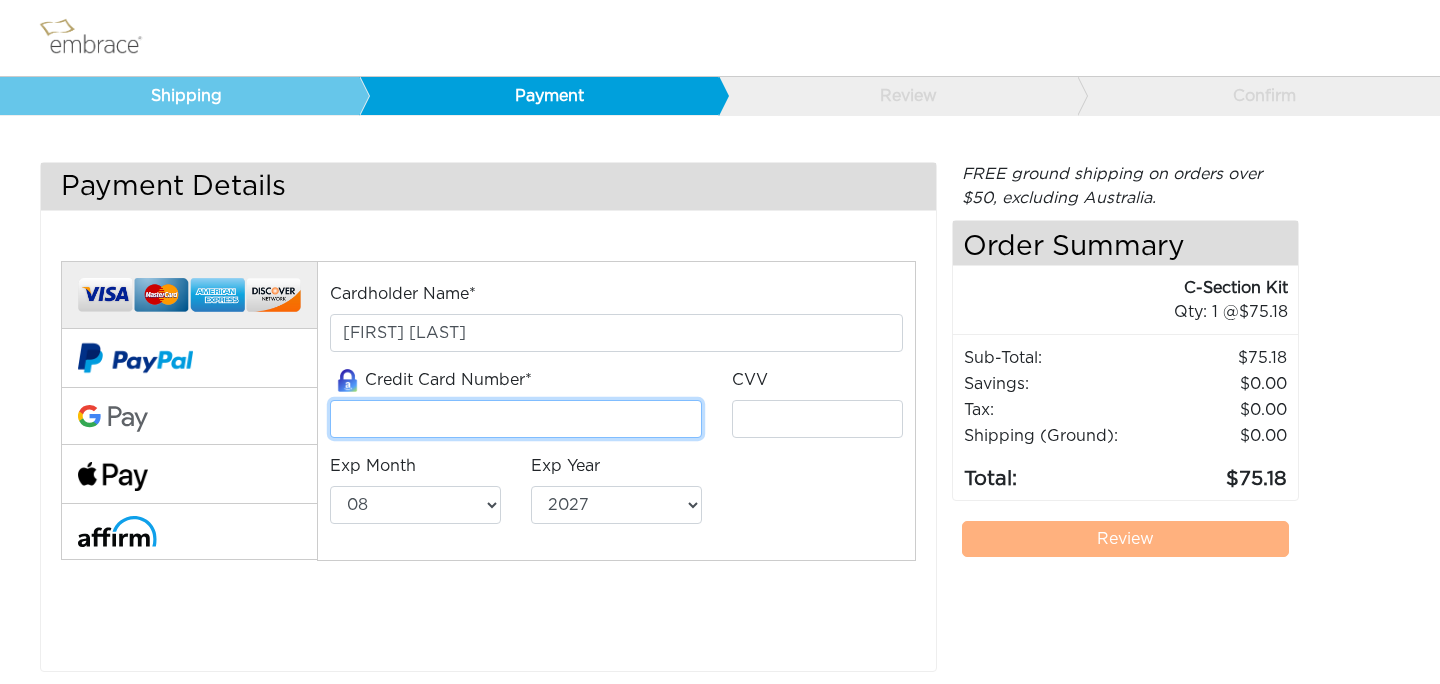 click at bounding box center [516, 419] 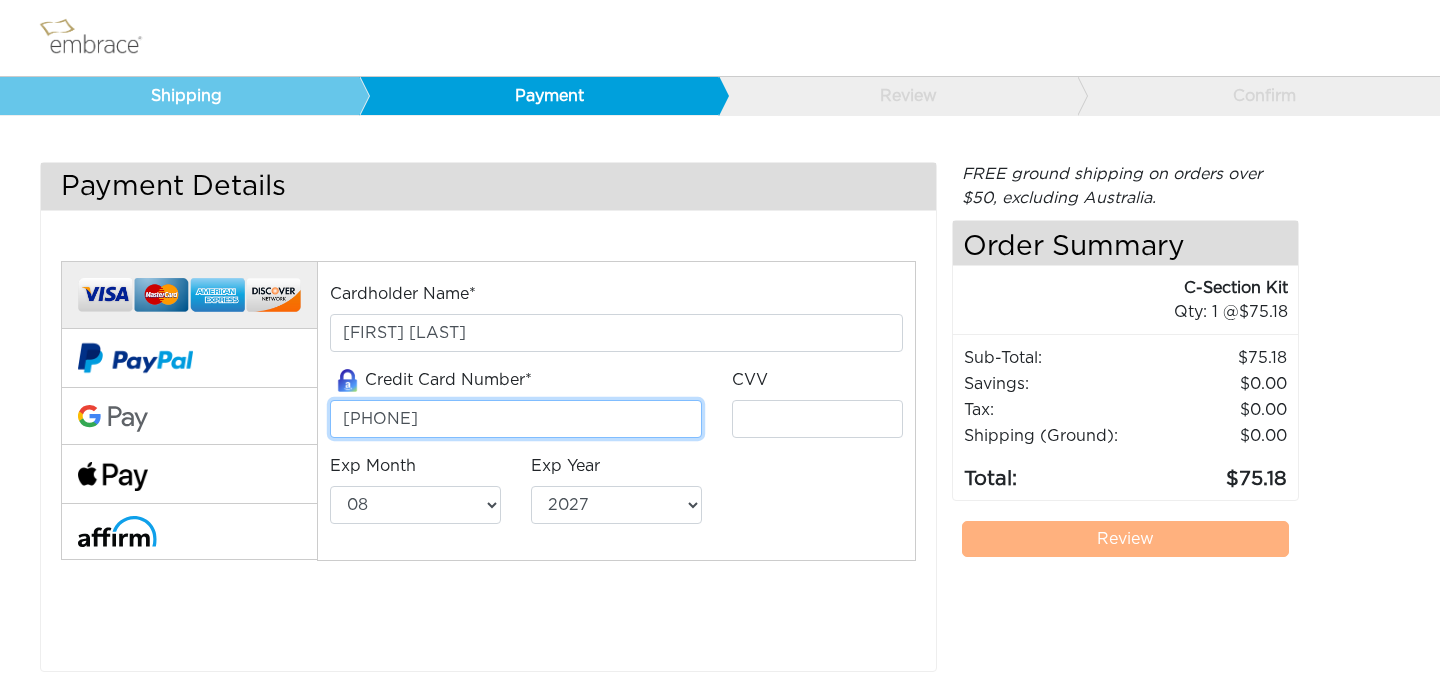 type on "4147202321856682" 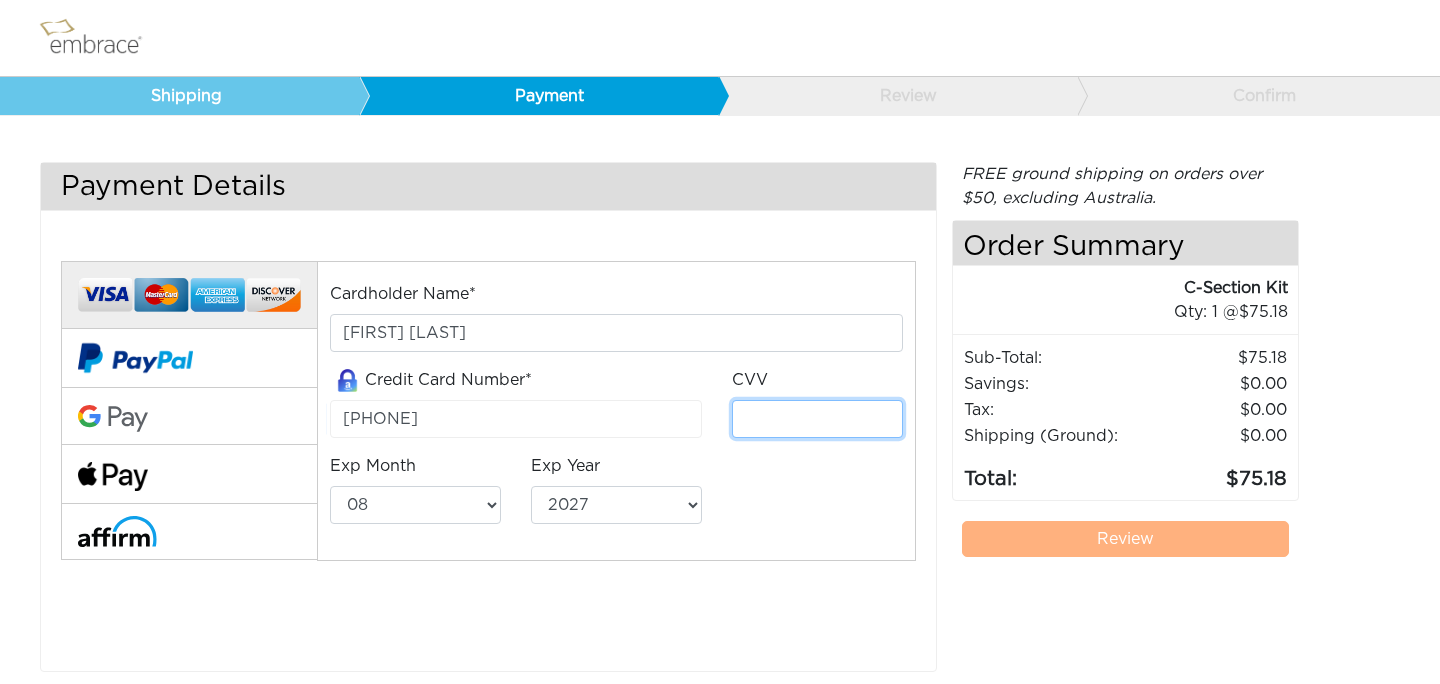 click at bounding box center (817, 419) 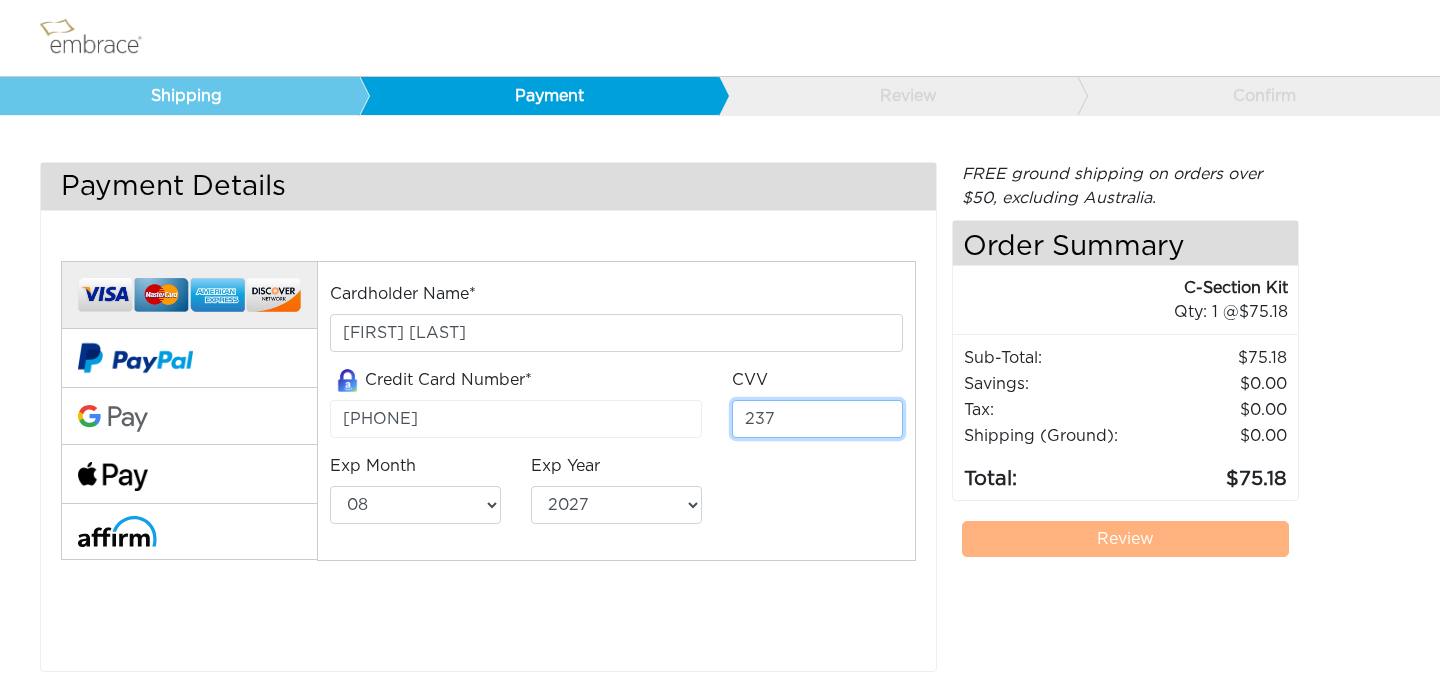 type on "237" 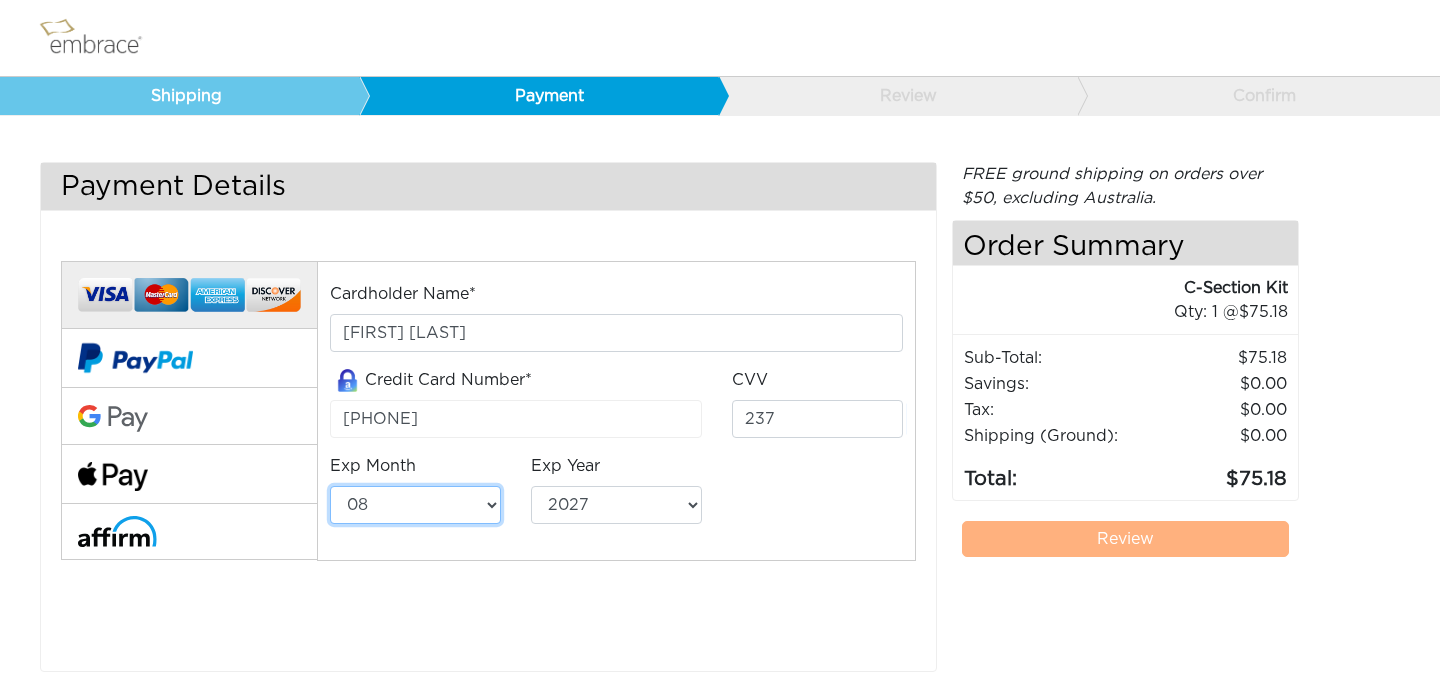 click on "01
02
03
04
05
06
07
08
09
10
11
12" at bounding box center (415, 505) 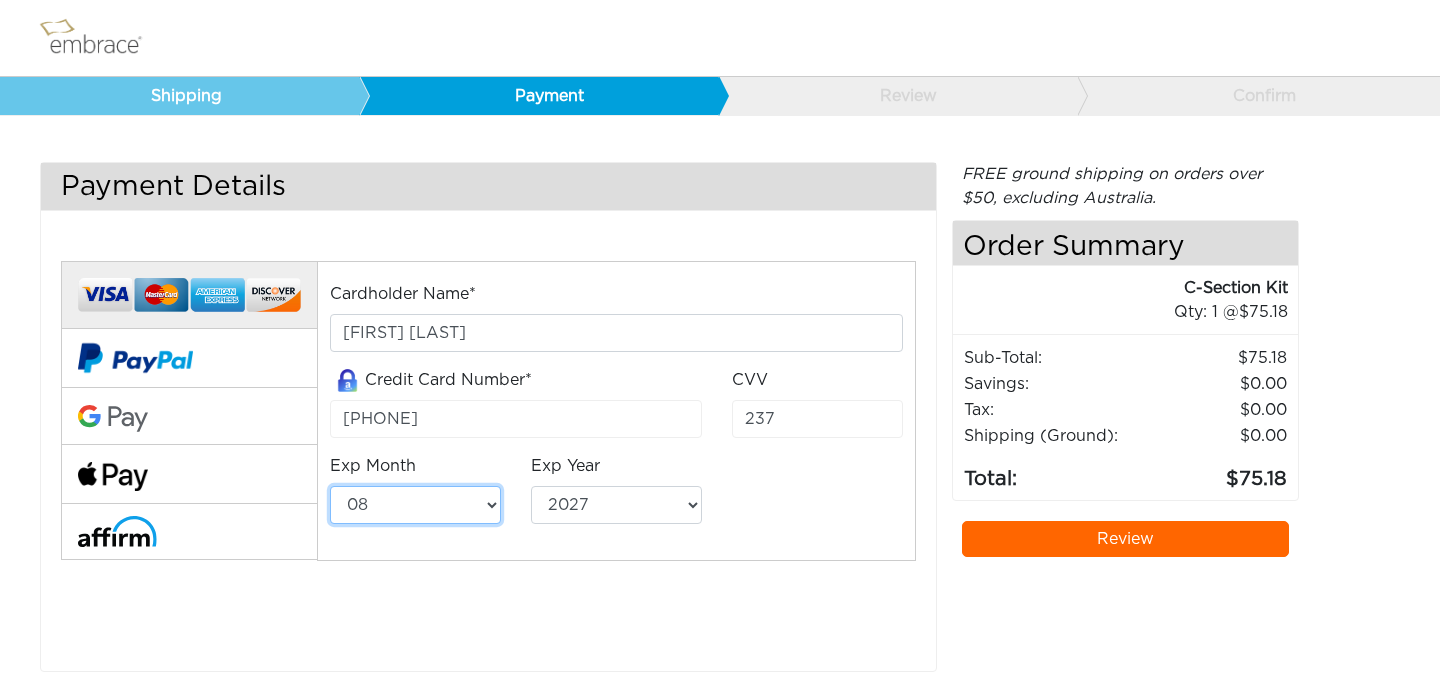 select on "6" 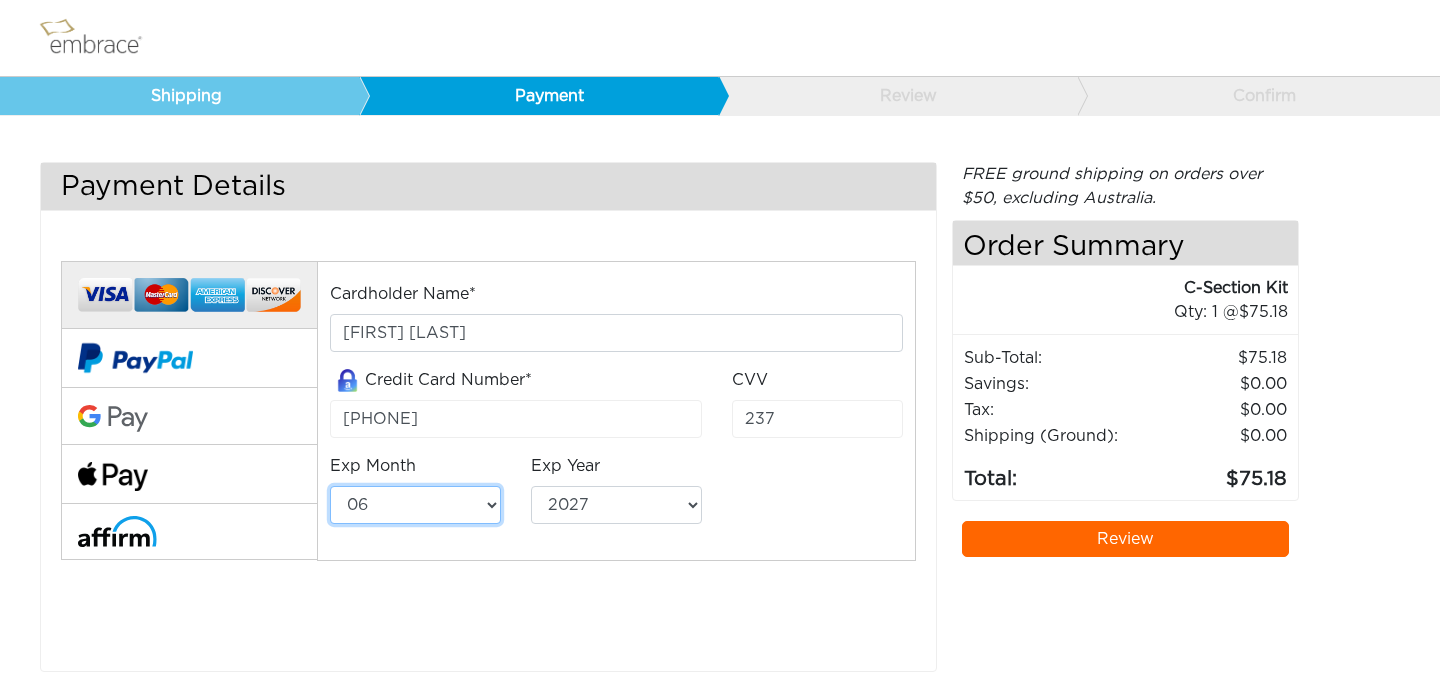 click on "01
02
03
04
05
06
07
08
09
10
11
12" at bounding box center [415, 505] 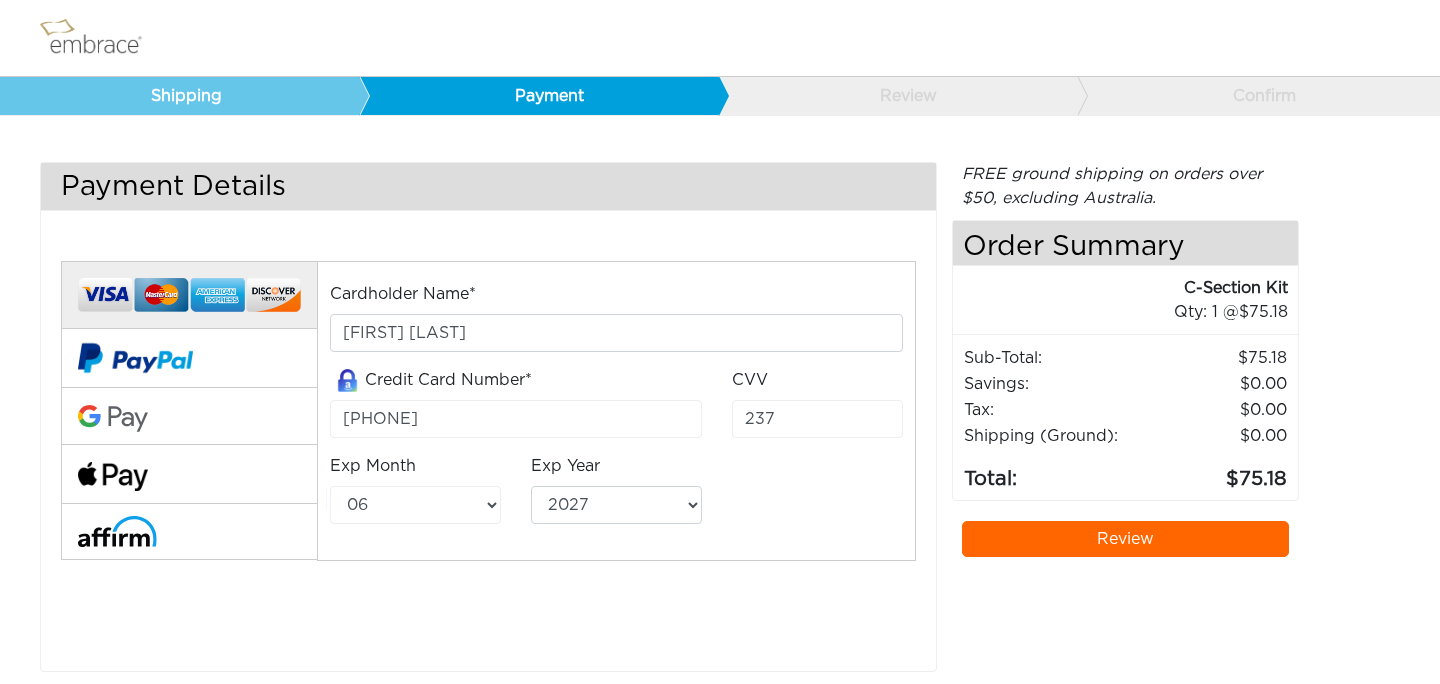 click on "Review" at bounding box center (1126, 539) 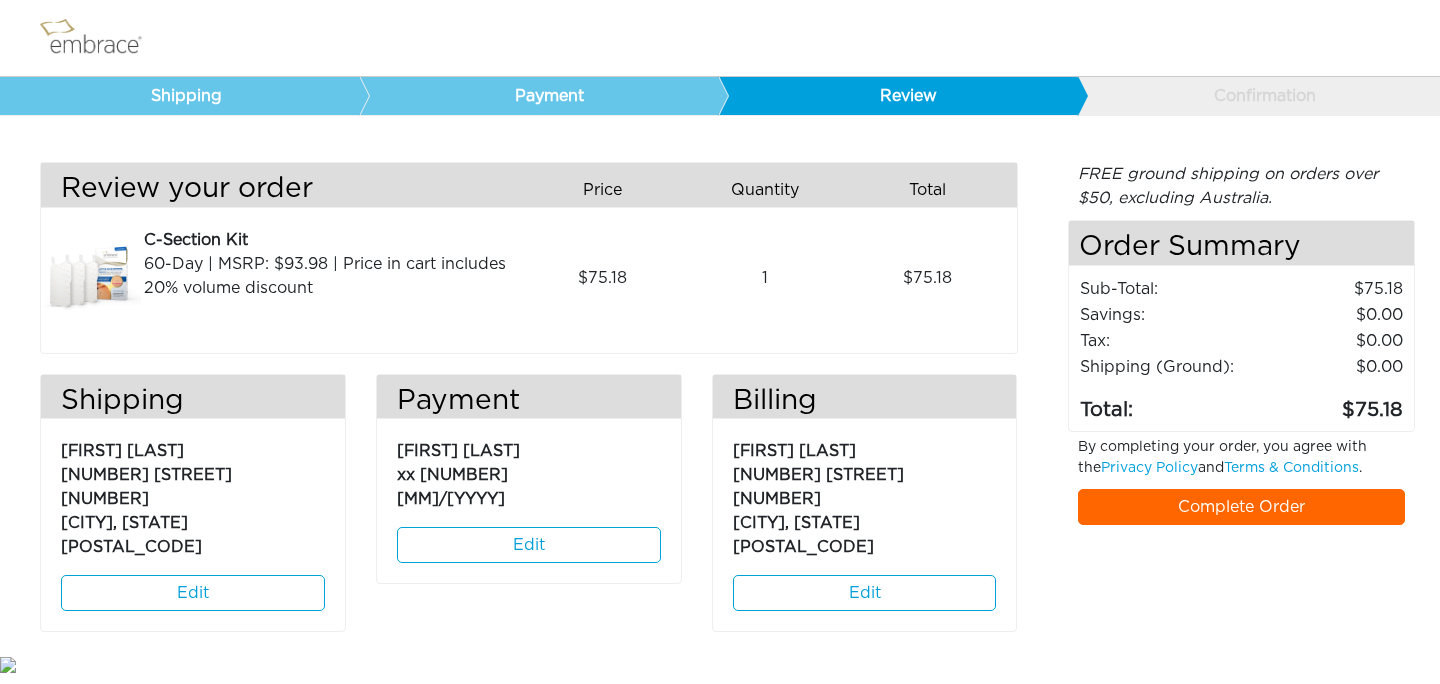 scroll, scrollTop: 0, scrollLeft: 0, axis: both 